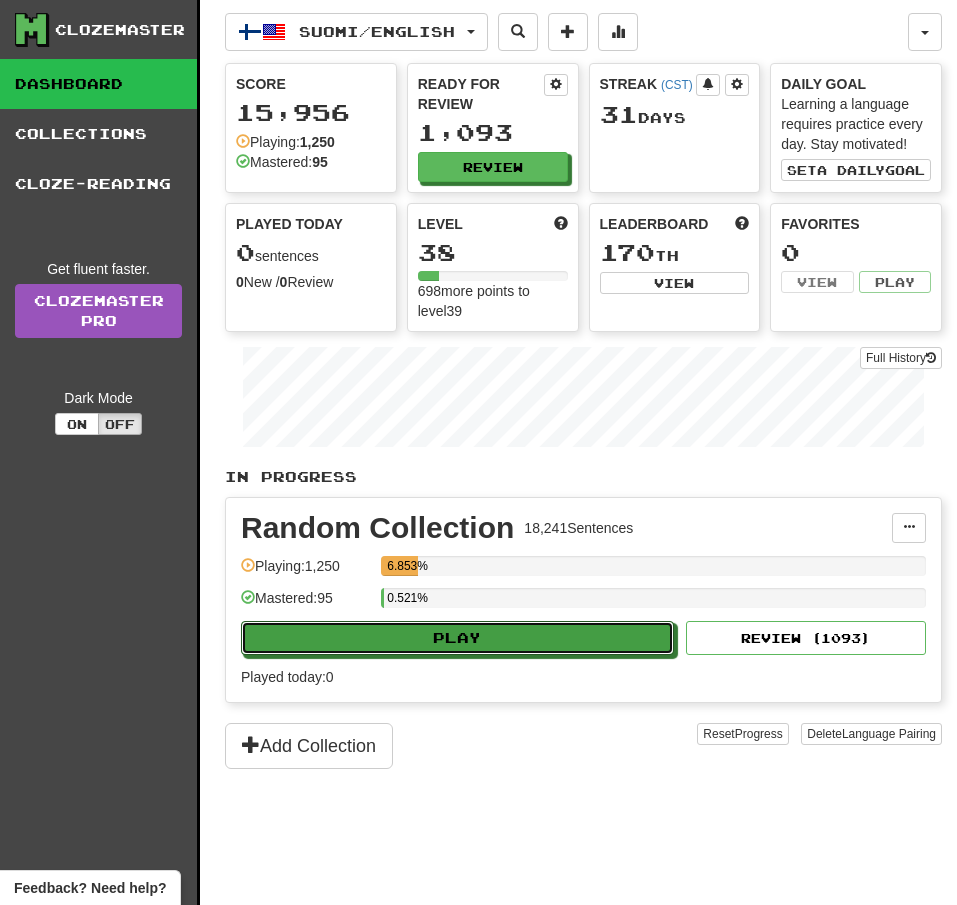 scroll, scrollTop: 0, scrollLeft: 0, axis: both 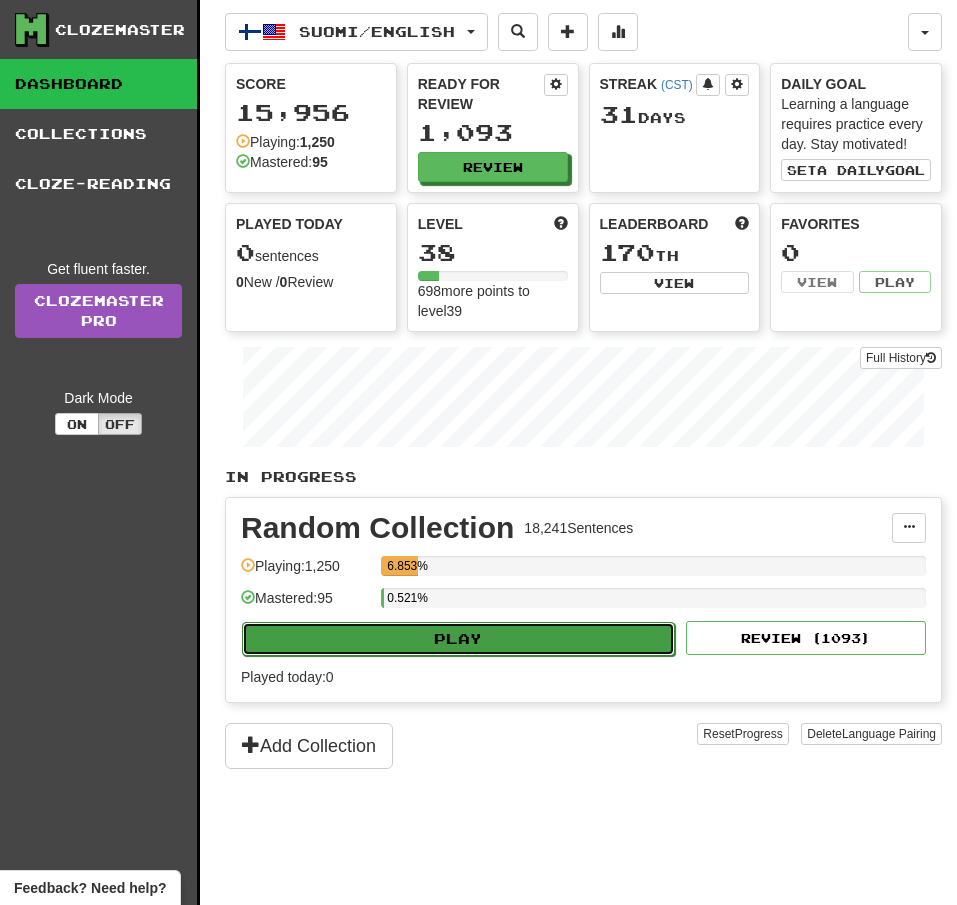 drag, startPoint x: 0, startPoint y: 0, endPoint x: 481, endPoint y: 651, distance: 809.4208 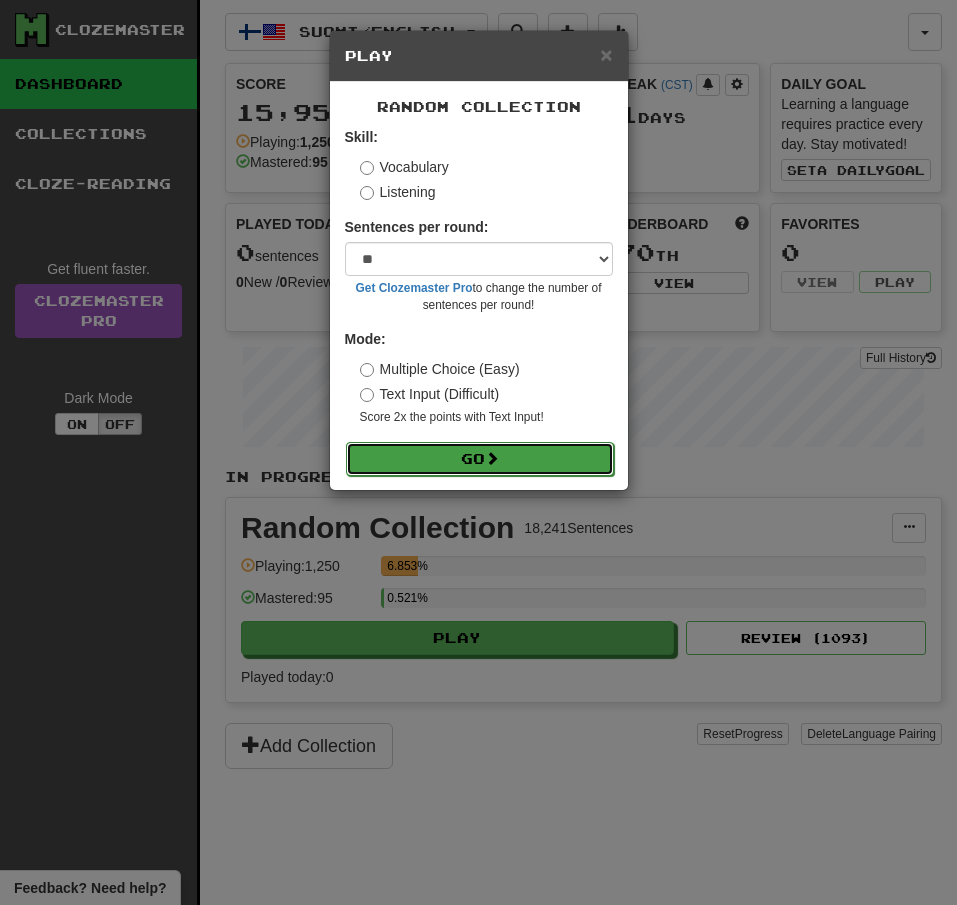 click on "Go" at bounding box center [480, 459] 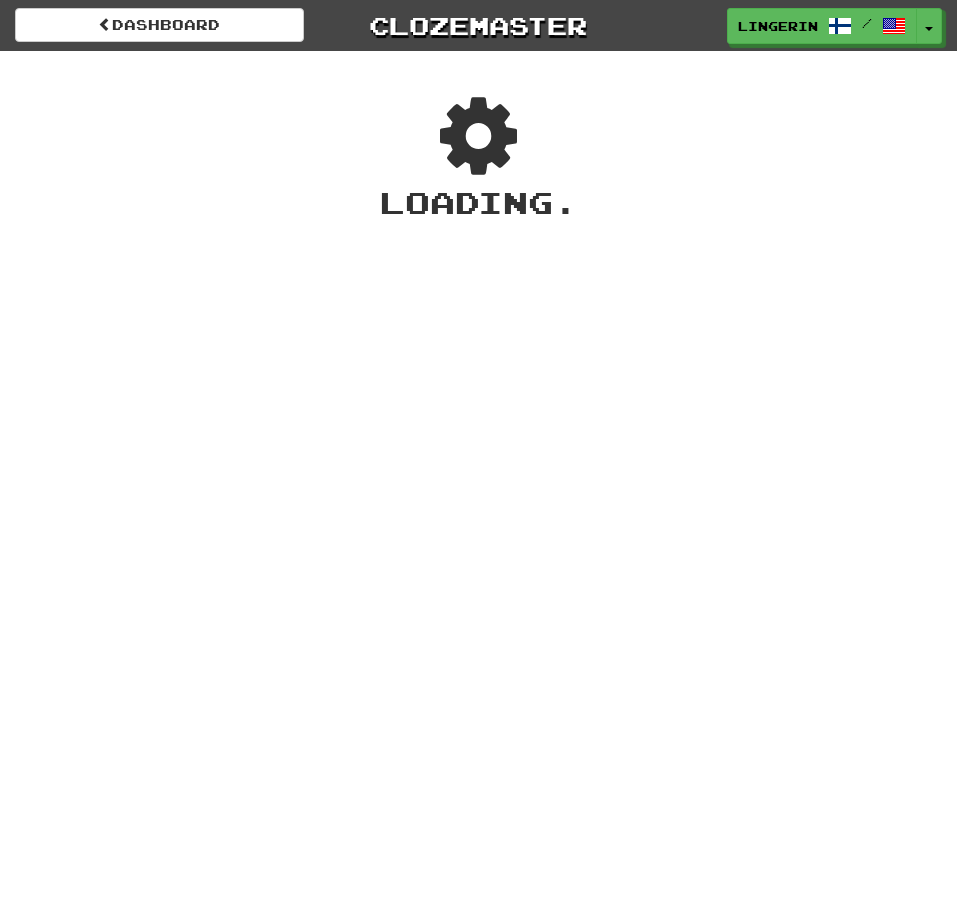 scroll, scrollTop: 0, scrollLeft: 0, axis: both 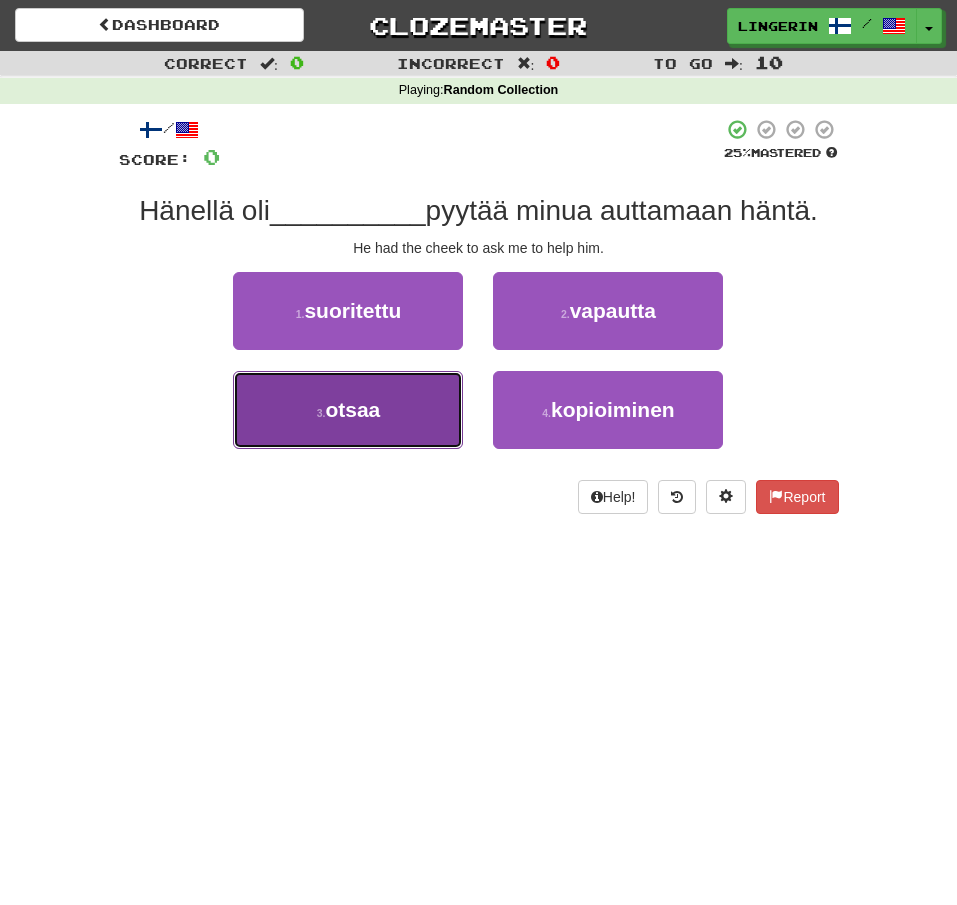 click on "3 .  otsaa" at bounding box center (348, 410) 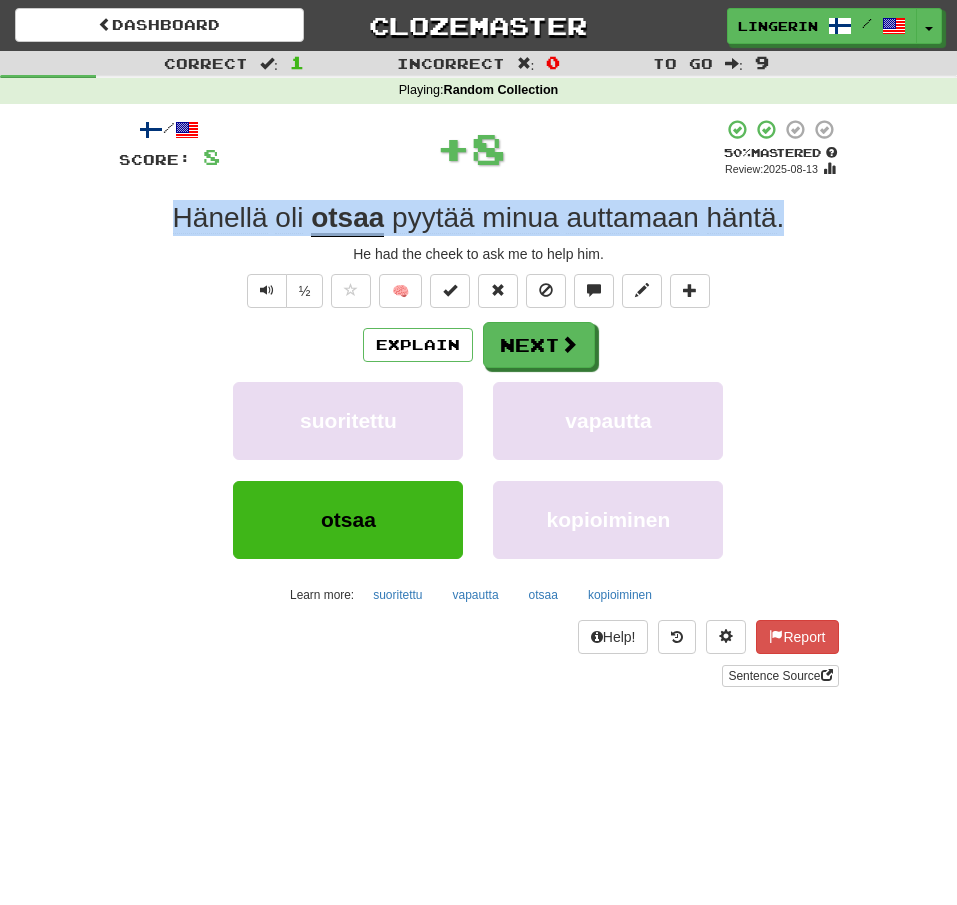 drag, startPoint x: 794, startPoint y: 233, endPoint x: 161, endPoint y: 222, distance: 633.0956 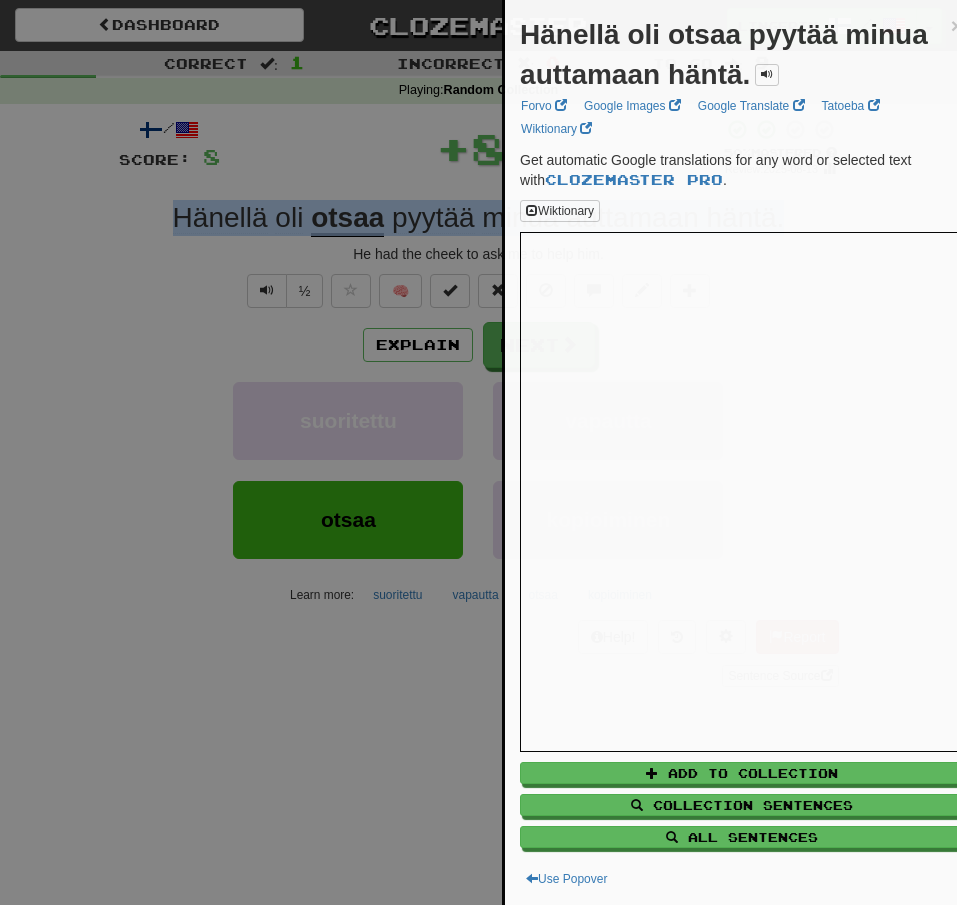 copy on "Hänellä   oli   otsaa   pyytää   minua   auttamaan   häntä ." 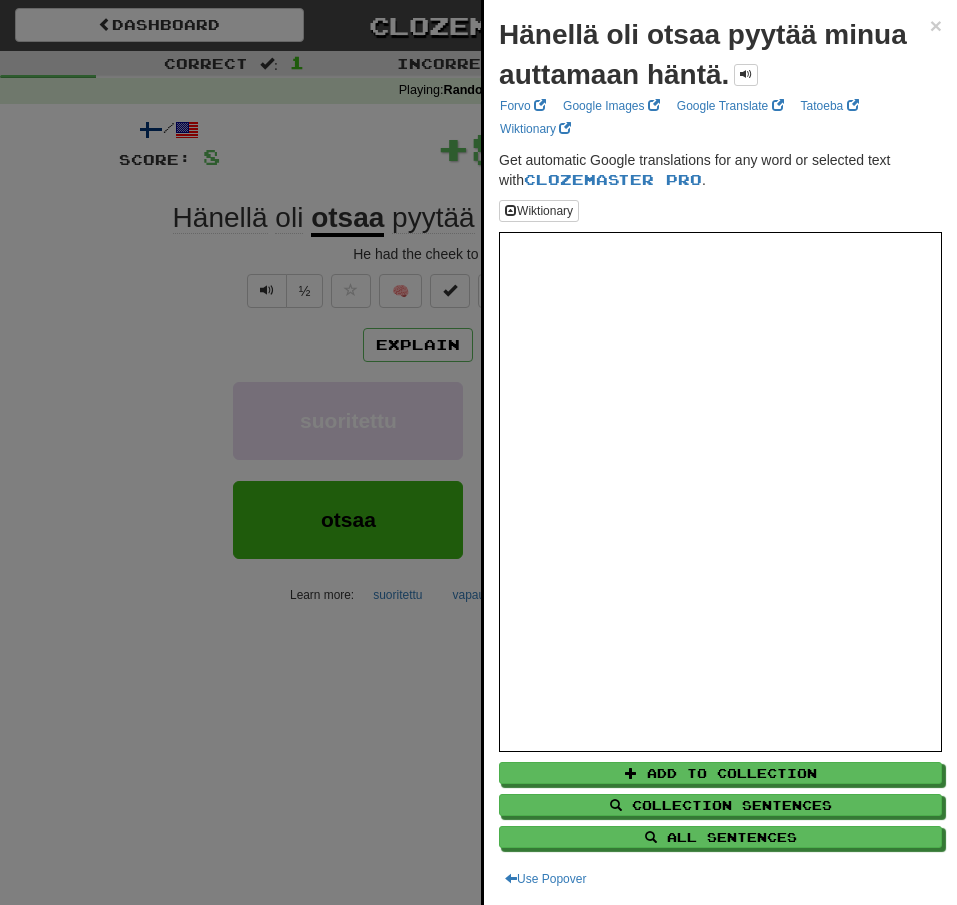 click at bounding box center (478, 452) 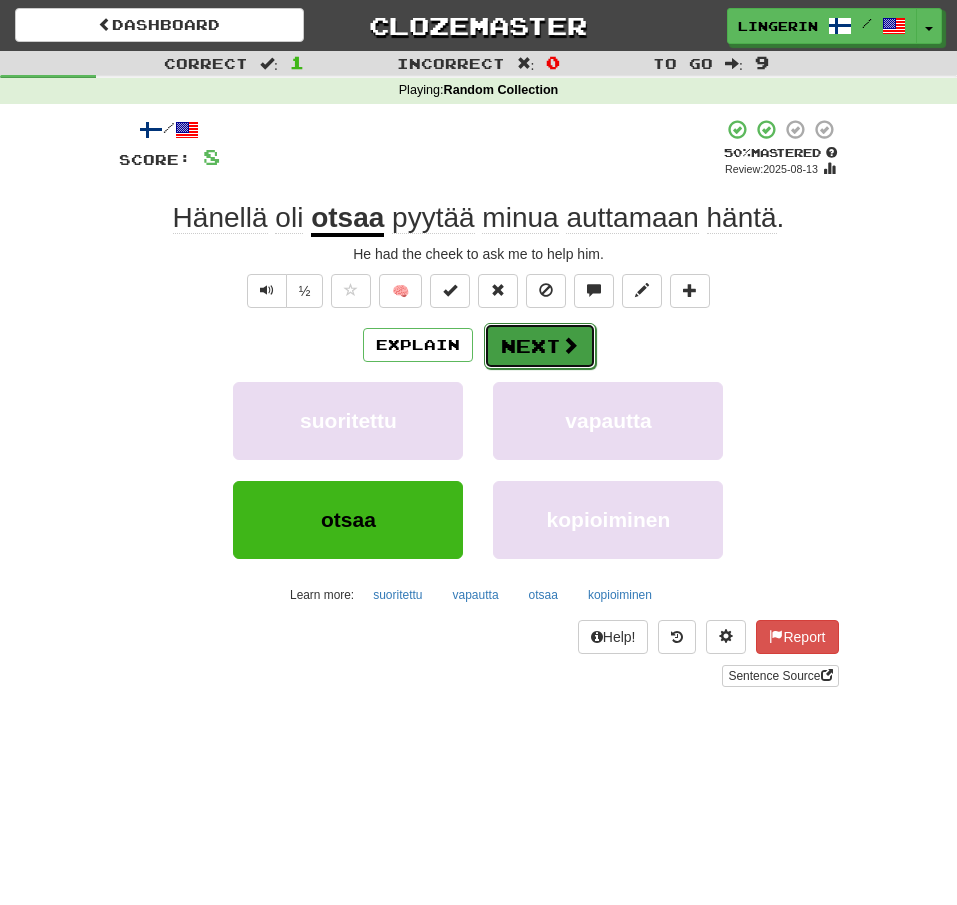 click on "Next" at bounding box center [540, 346] 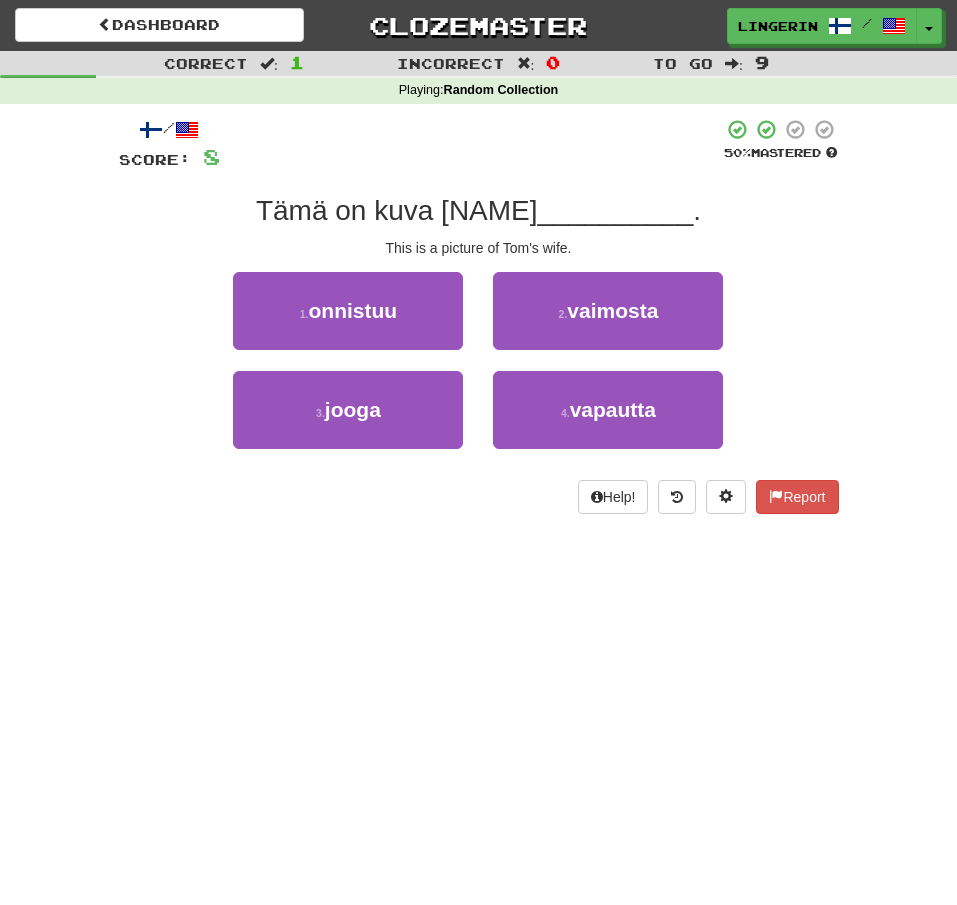 click on "Correct   :   1 Incorrect   :   0 To go   :   9 Playing :  Random Collection  /  Score:   8 50 %  Mastered Tämä on kuva [NAME]  __________ . This is a picture of Tom's wife. 1 .  onnistuu 2 .  vaimosta 3 .  jooga 4 .  vapautta  Help!  Report" at bounding box center [478, 296] 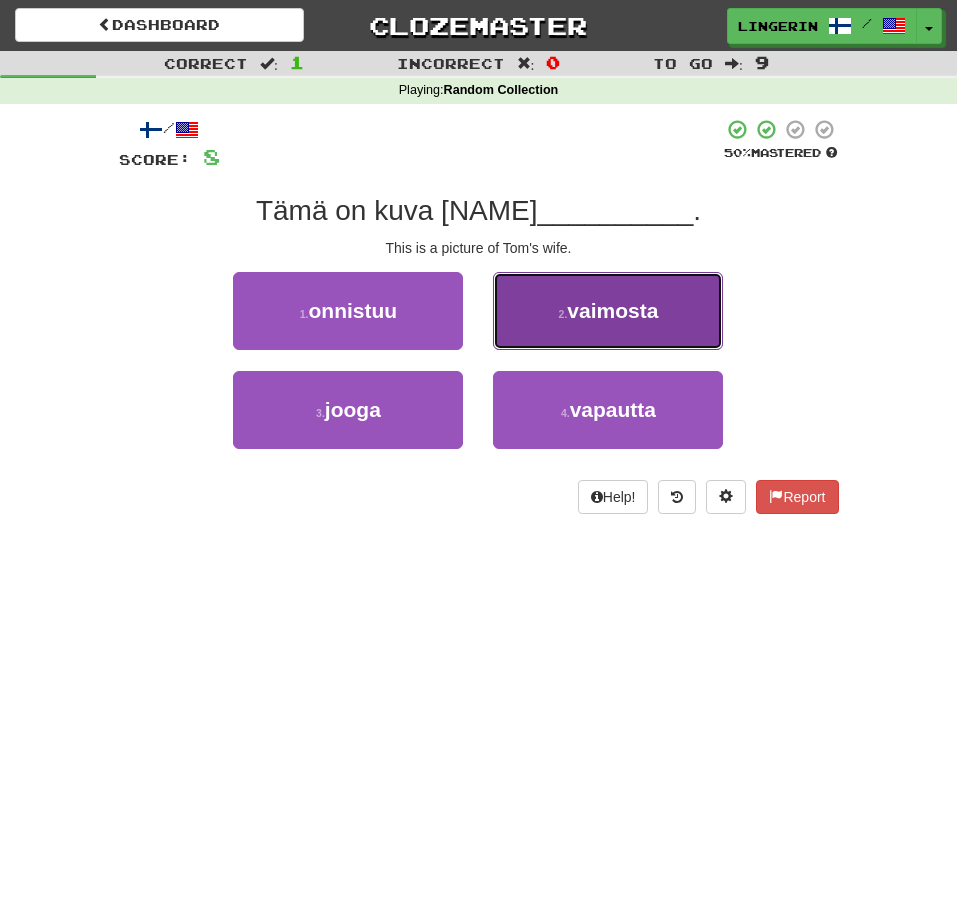click on "vaimosta" at bounding box center [612, 310] 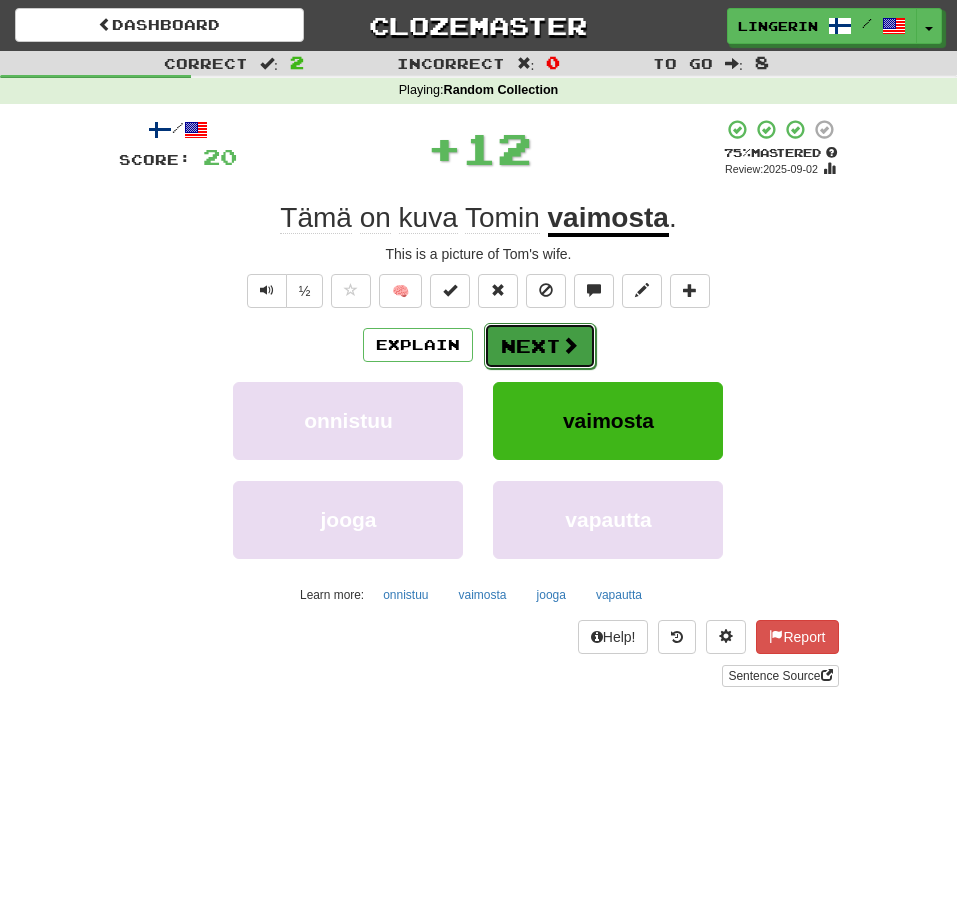 click at bounding box center (570, 345) 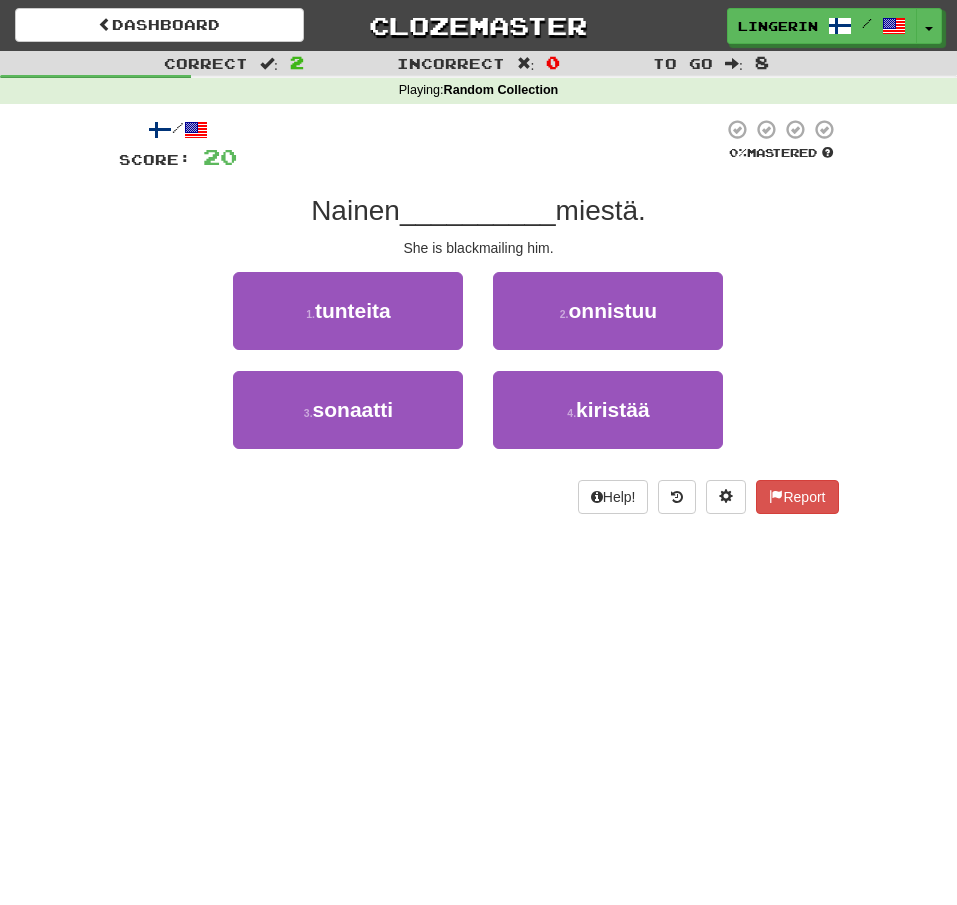 click on "She is blackmailing him." at bounding box center (479, 248) 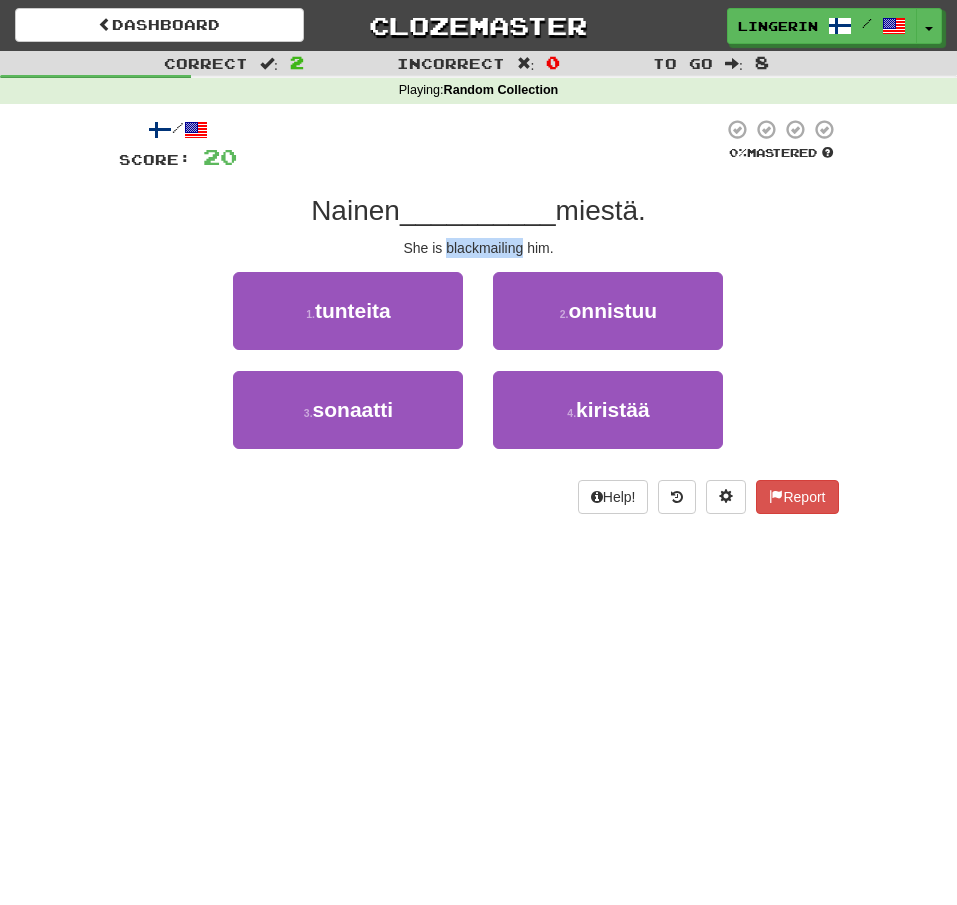 click on "She is blackmailing him." at bounding box center (479, 248) 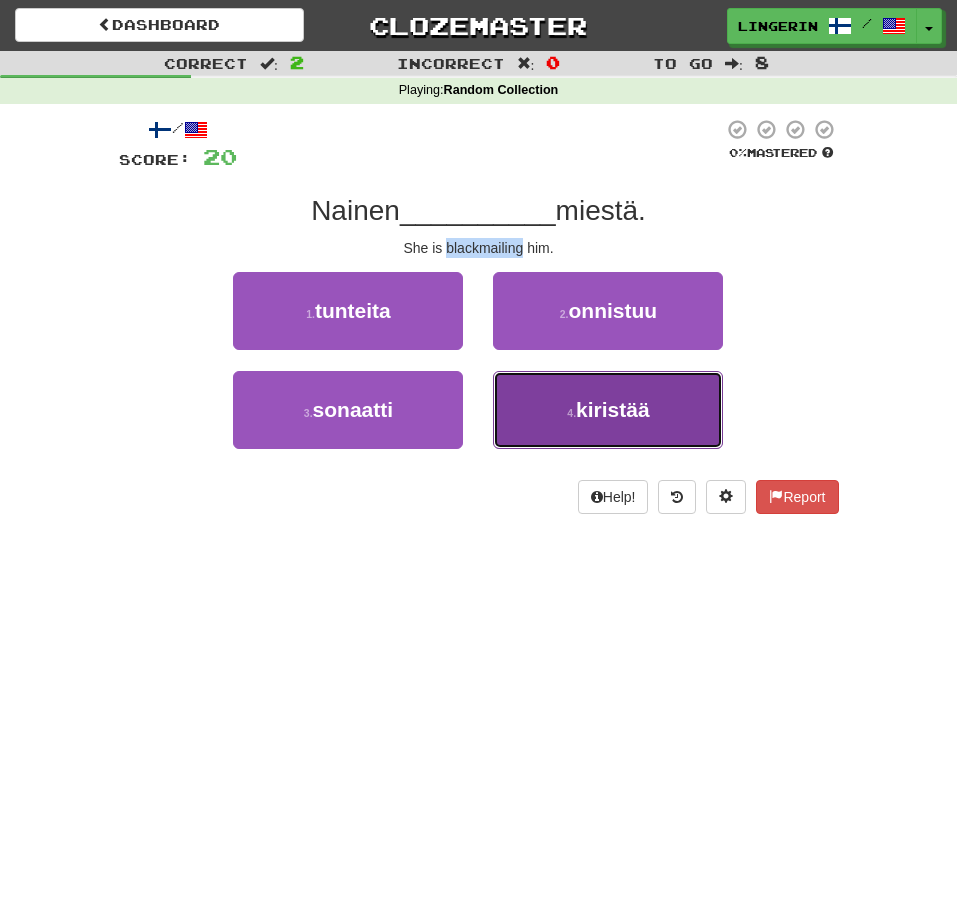 click on "kiristää" at bounding box center (613, 409) 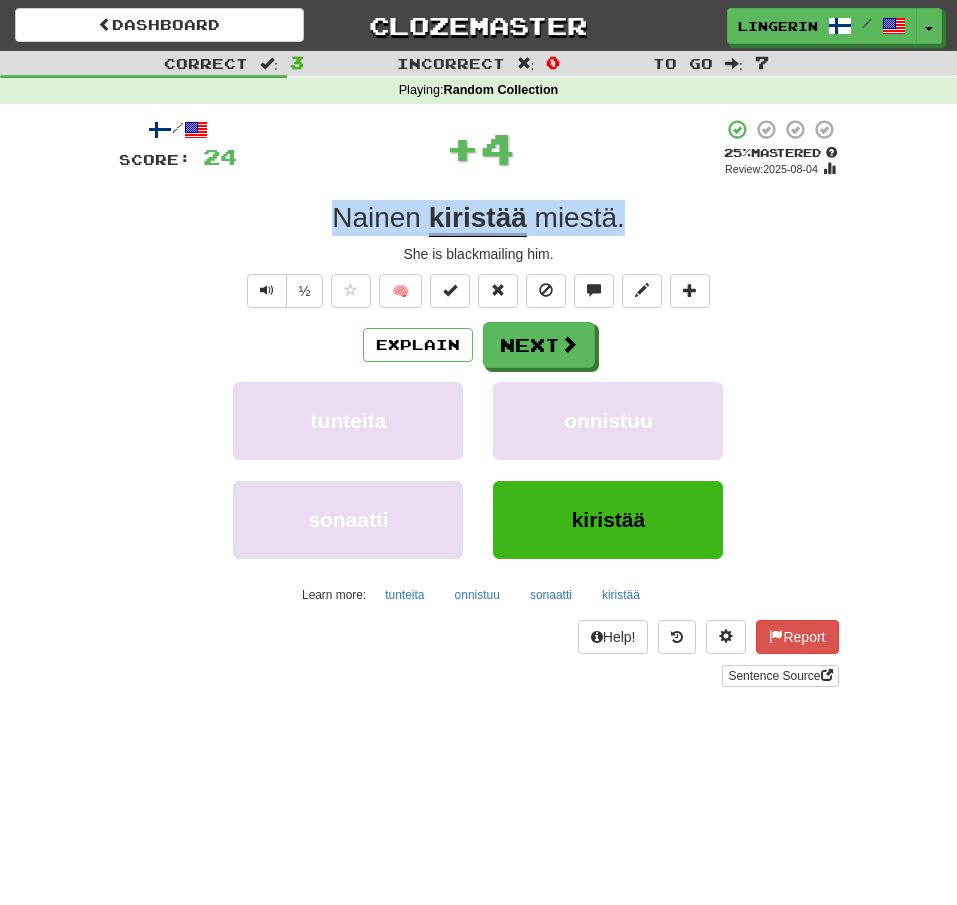 drag, startPoint x: 544, startPoint y: 227, endPoint x: 284, endPoint y: 222, distance: 260.04807 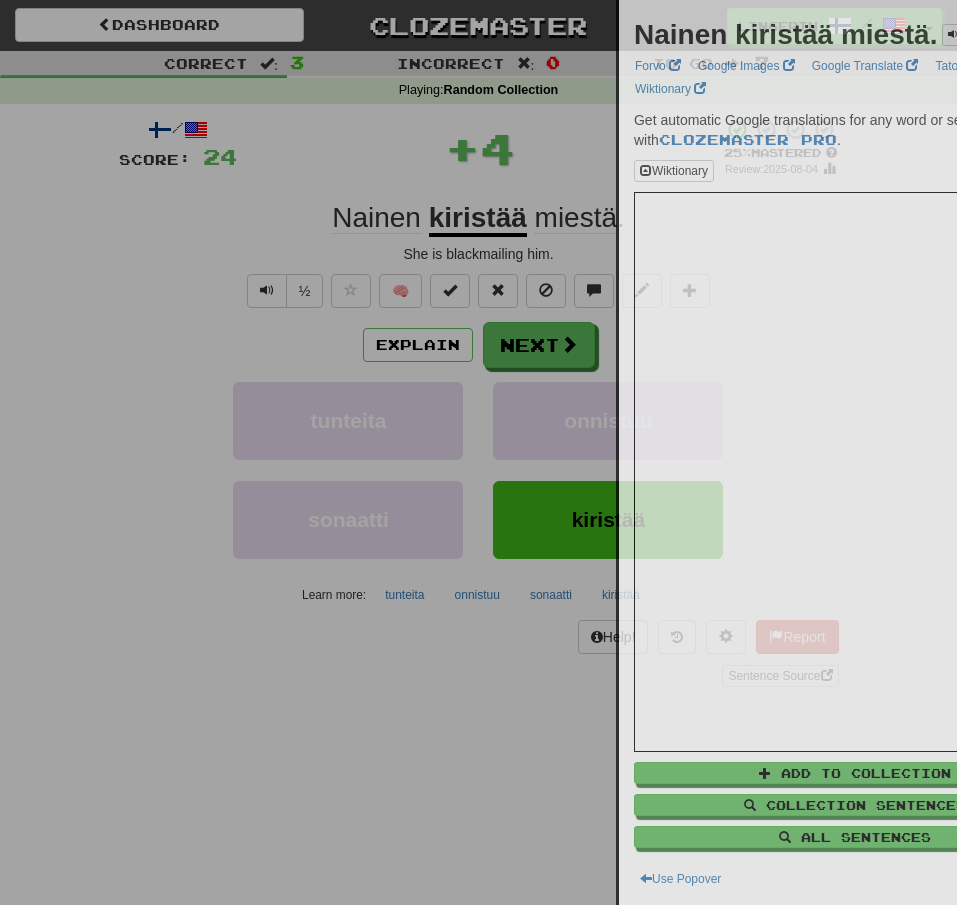 click at bounding box center (478, 452) 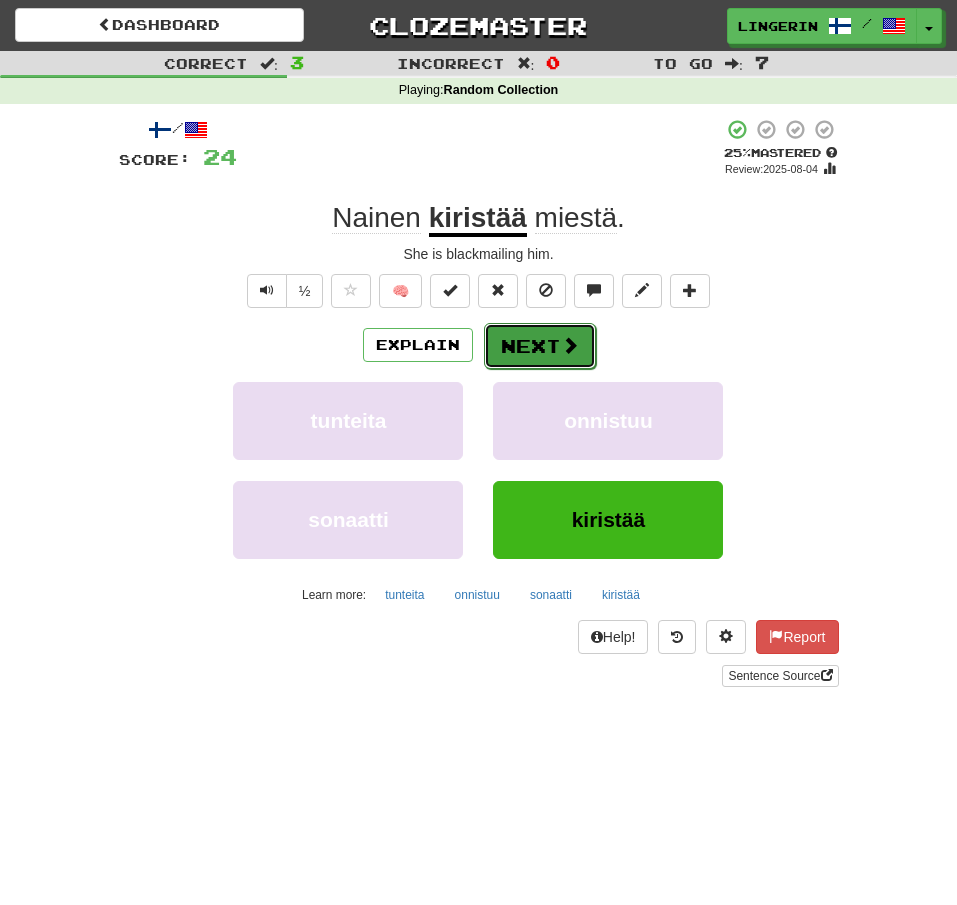 click on "Next" at bounding box center (540, 346) 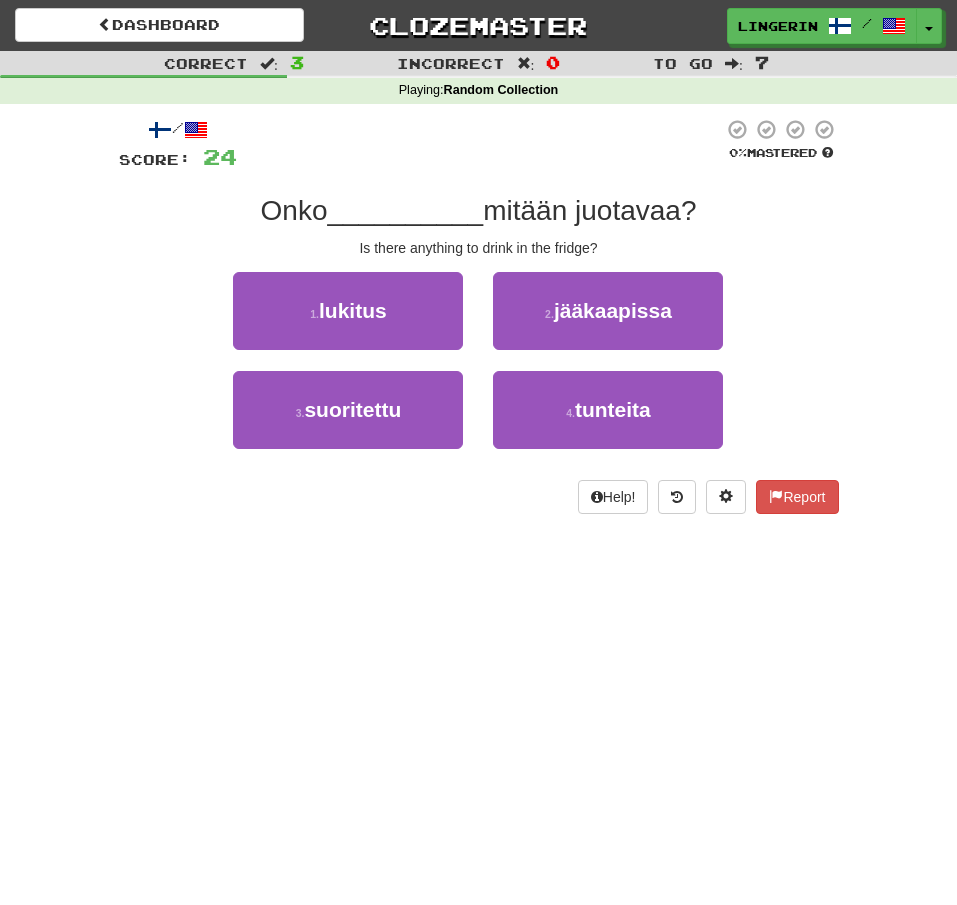 click on "Is there anything to drink in the fridge?" at bounding box center (479, 248) 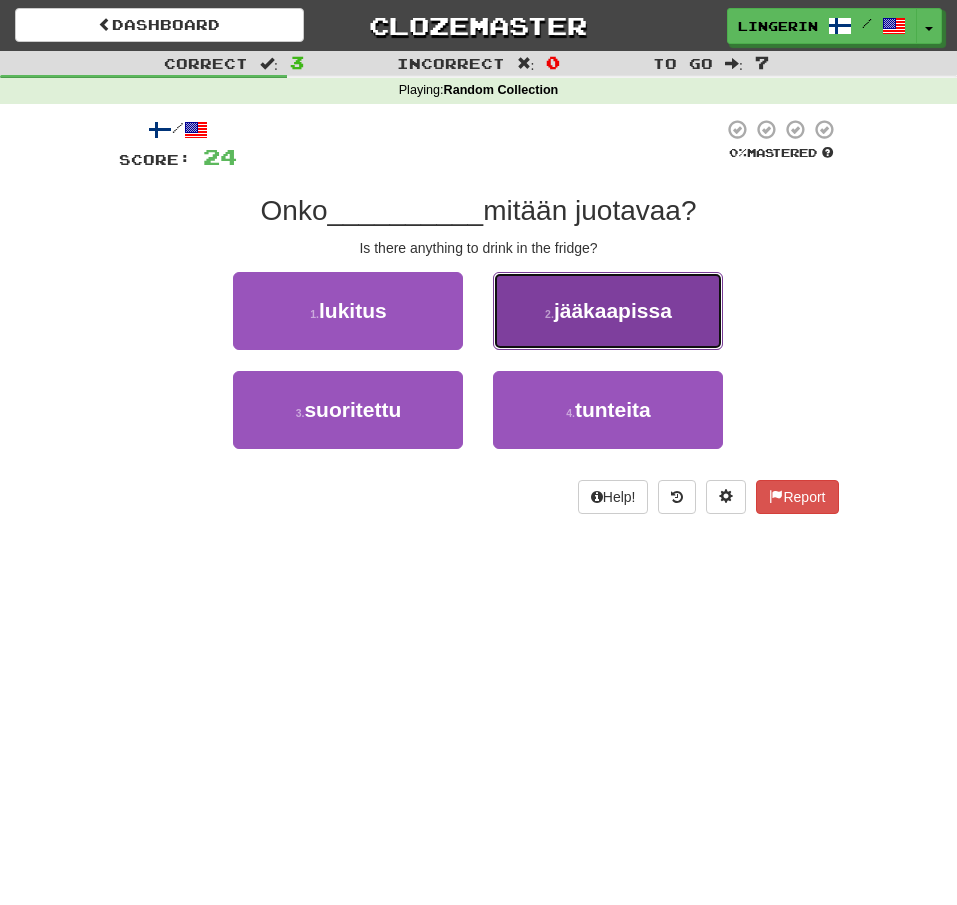 click on "2 .  jääkaapissa" at bounding box center [608, 311] 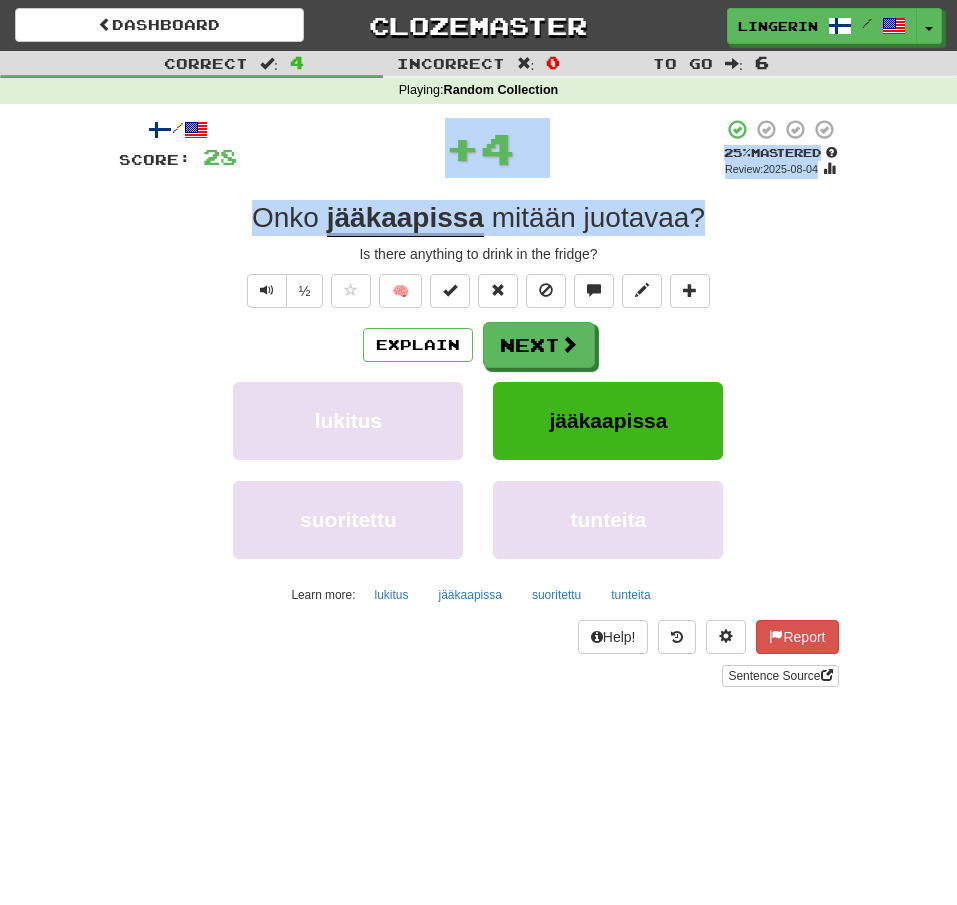 drag, startPoint x: 729, startPoint y: 213, endPoint x: 215, endPoint y: 187, distance: 514.65717 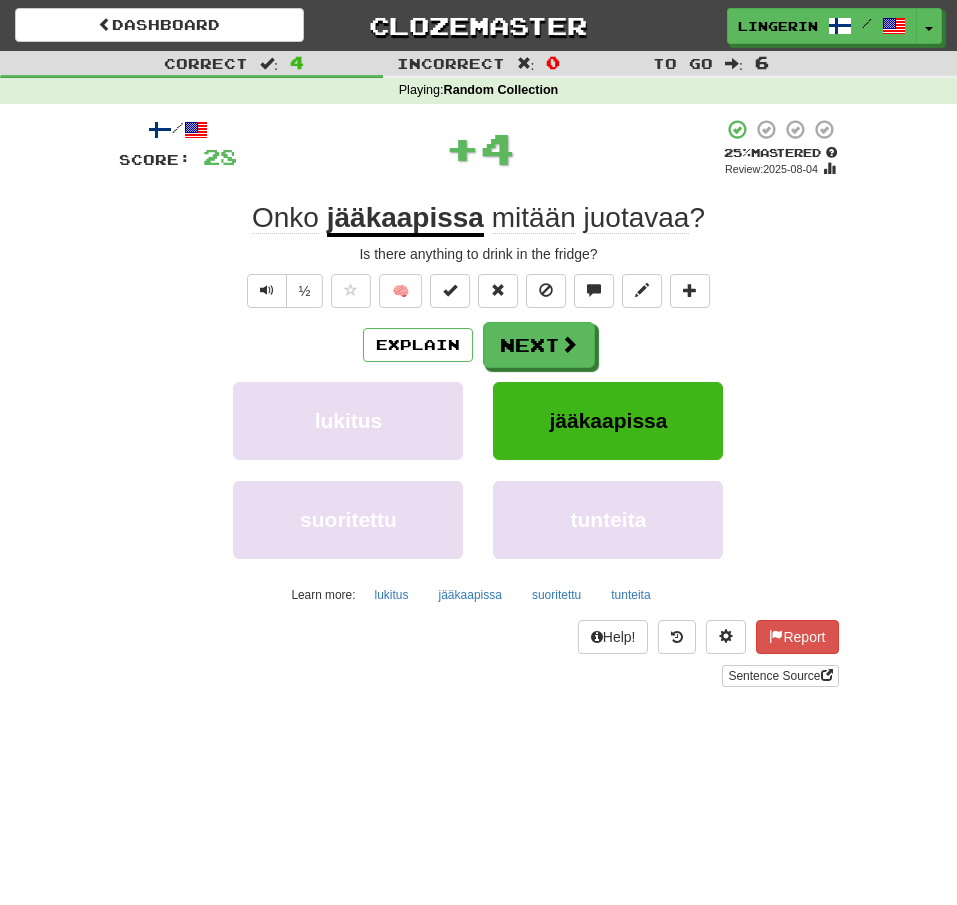 click on "/  Score:   28 + 4 25 %  Mastered Review:  2025-08-04 Onko   jääkaapissa   mitään   juotavaa ? Is there anything to drink in the fridge? ½ 🧠 Explain Next lukitus jääkaapissa suoritettu tunteita Learn more: lukitus jääkaapissa suoritettu tunteita  Help!  Report Sentence Source" at bounding box center [479, 402] 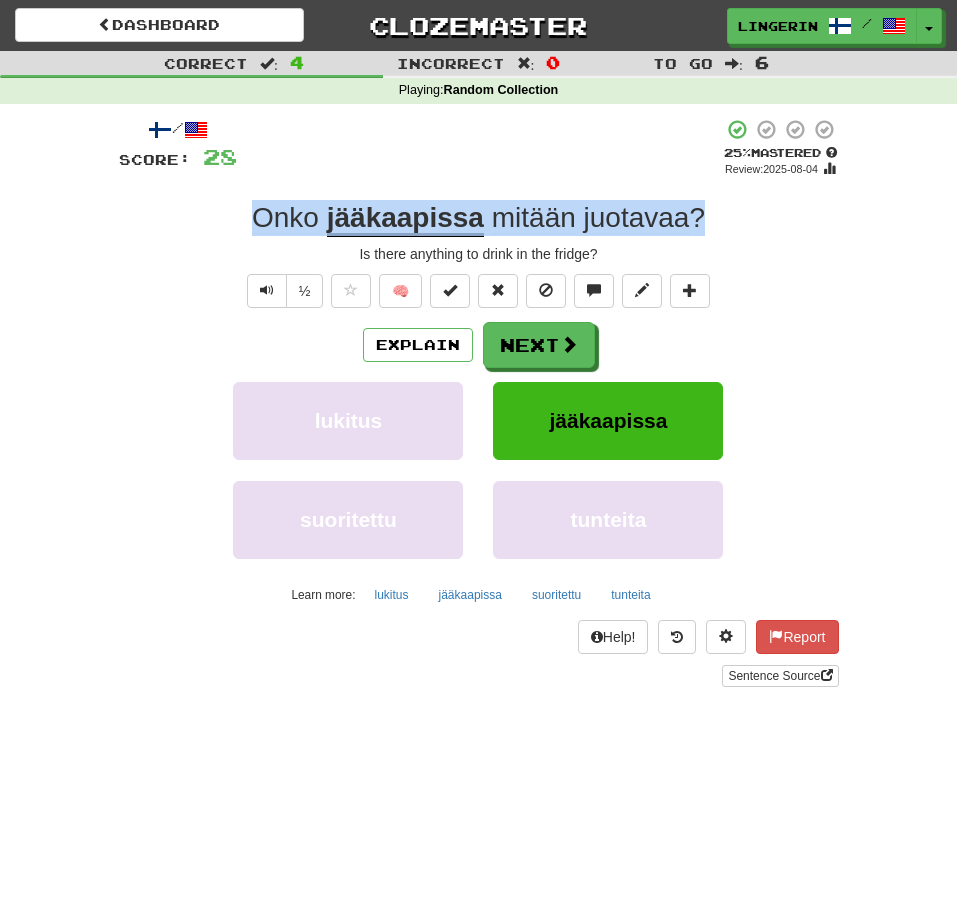 drag, startPoint x: 709, startPoint y: 226, endPoint x: 246, endPoint y: 213, distance: 463.18246 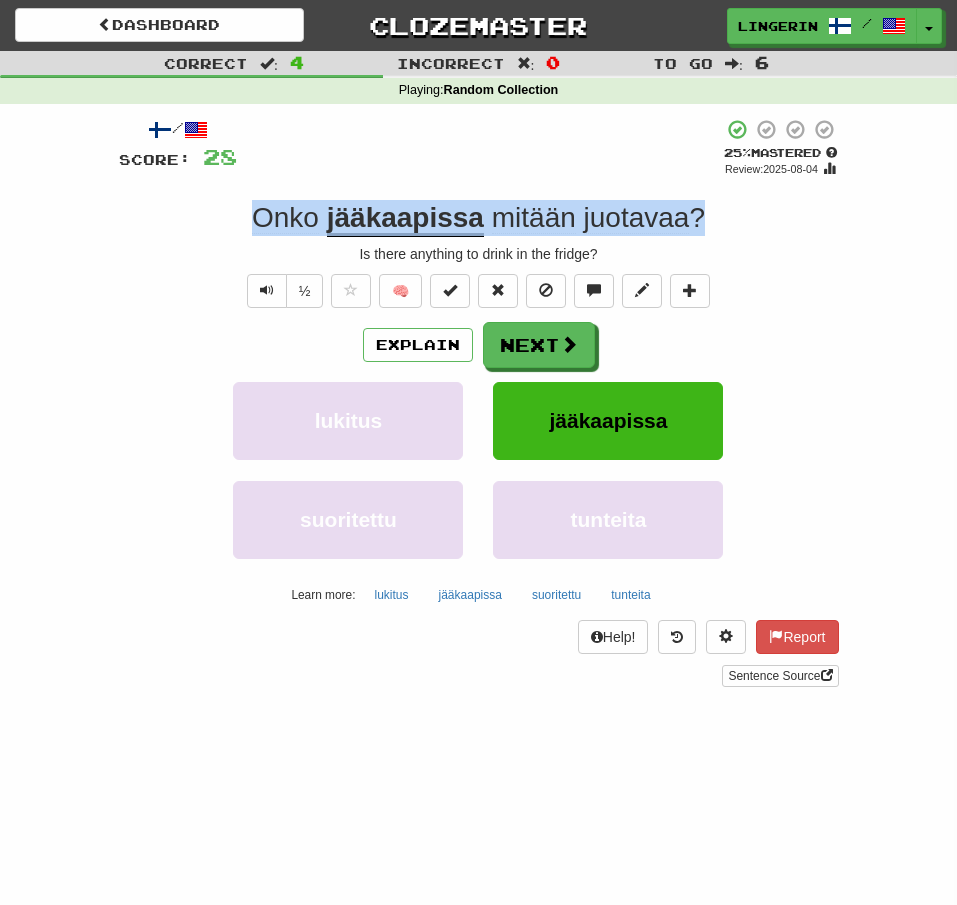 copy on "Onko   jääkaapissa   mitään   juotavaa ?" 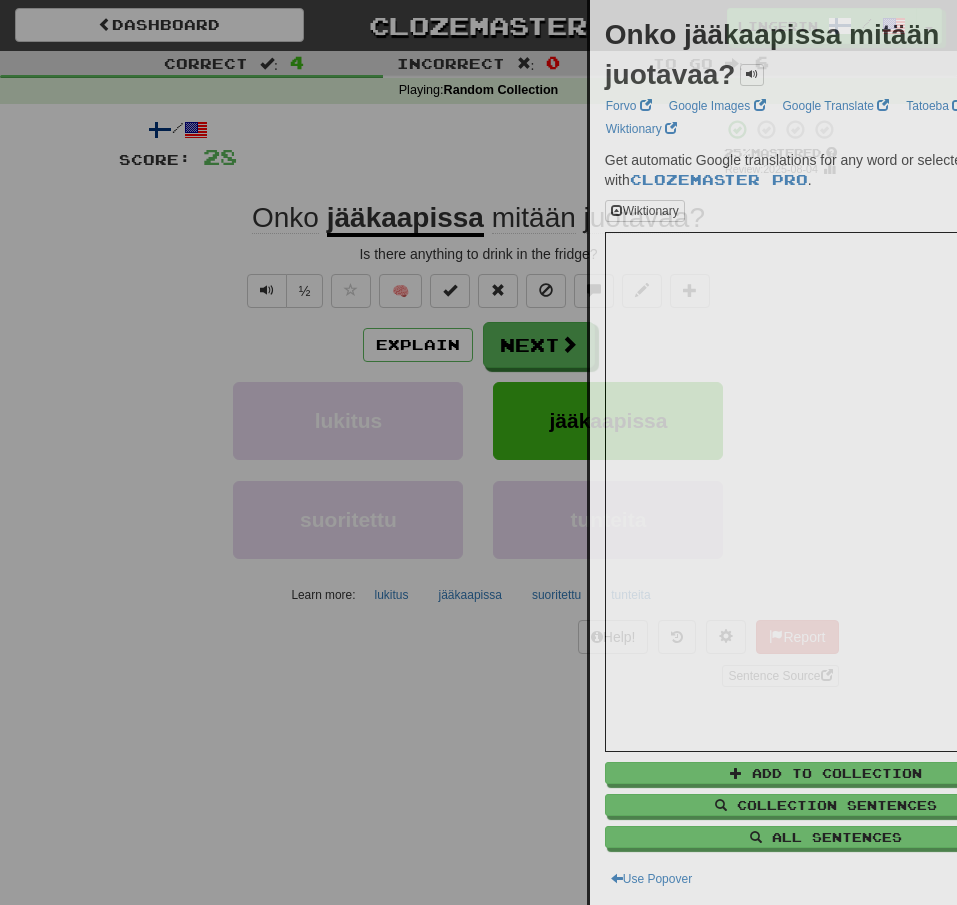 click at bounding box center (478, 452) 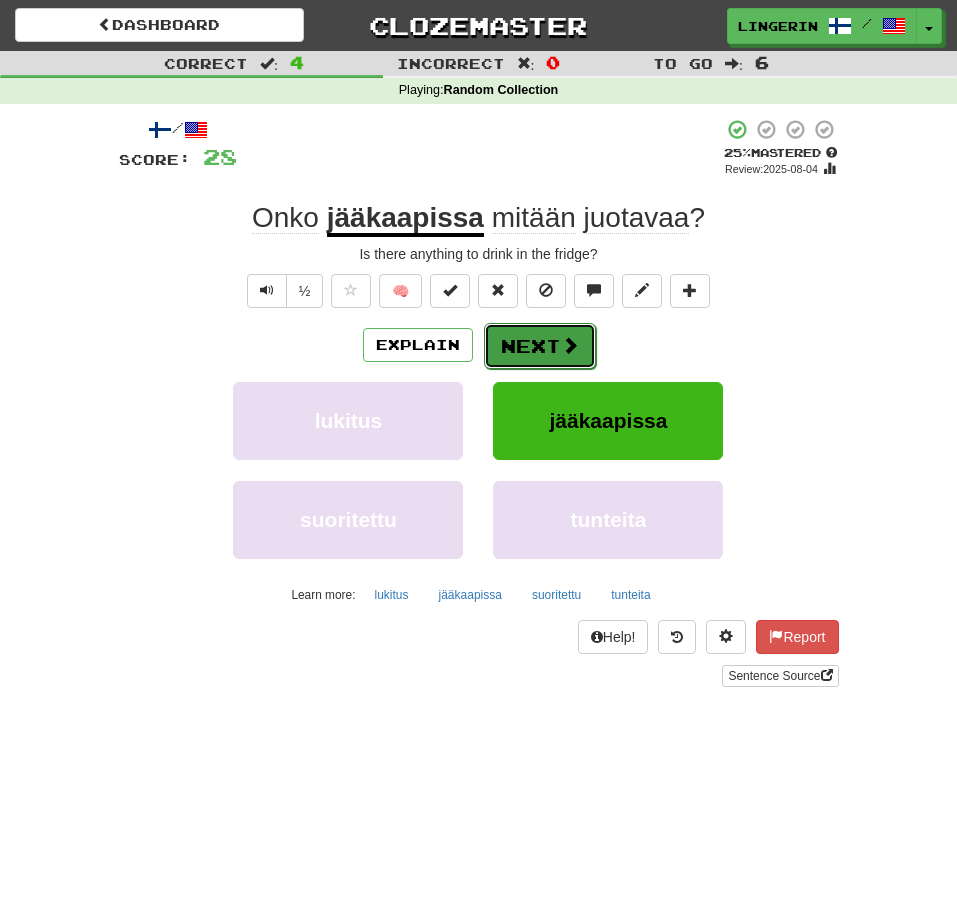 click on "Next" at bounding box center (540, 346) 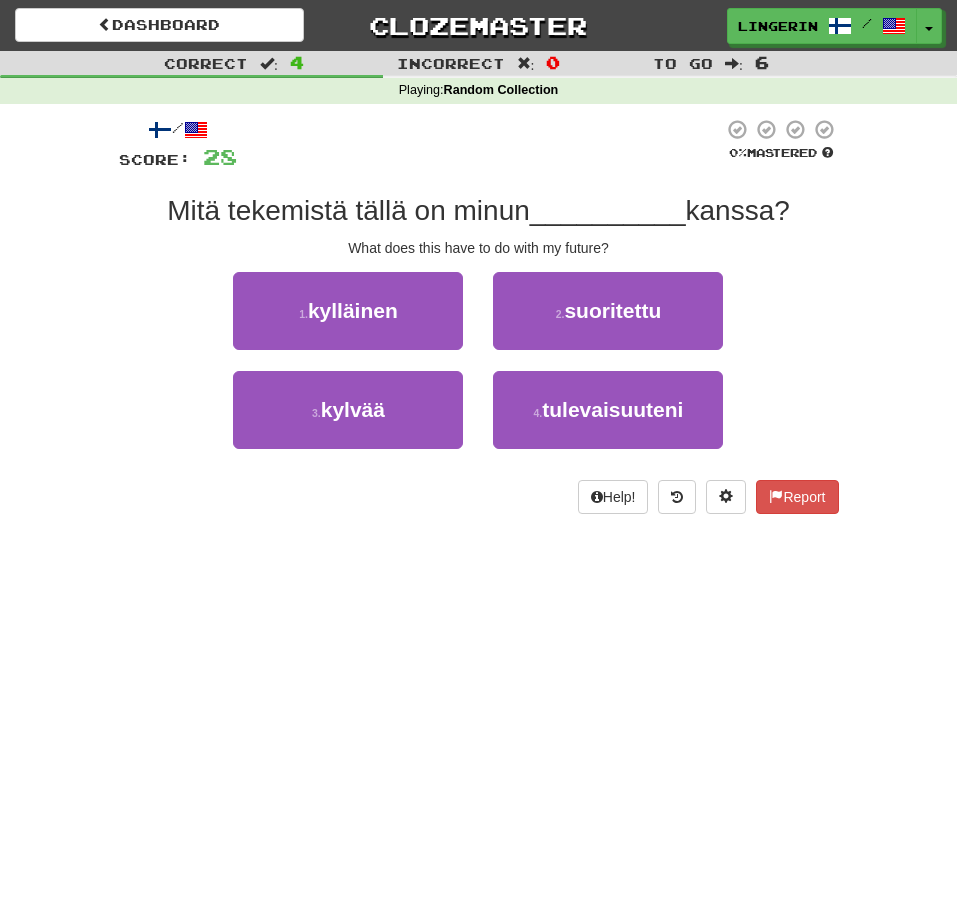 click on "/  Score:   28 0 %  Mastered Mitä tekemistä tällä on minun  __________  kanssa? What does this have to do with my future? 1 .  kylläinen 2 .  suoritettu 3 .  kylvää 4 .  tulevaisuuteni  Help!  Report" at bounding box center (479, 323) 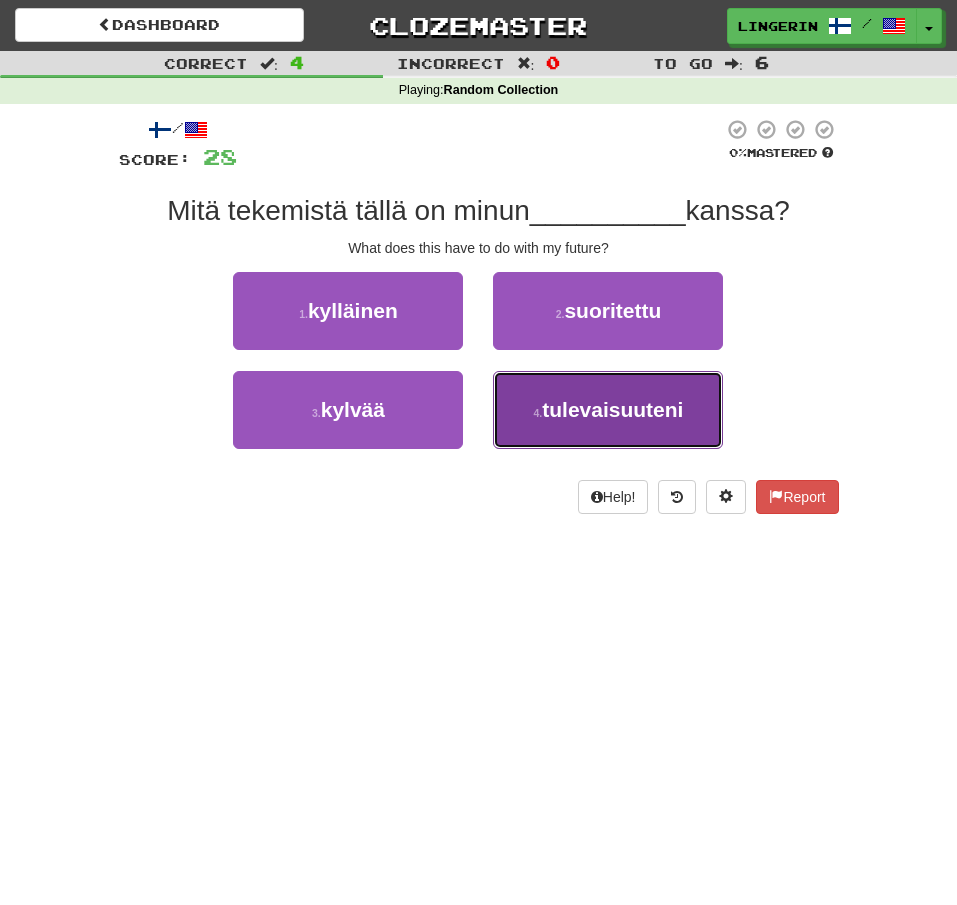 click on "tulevaisuuteni" at bounding box center (612, 409) 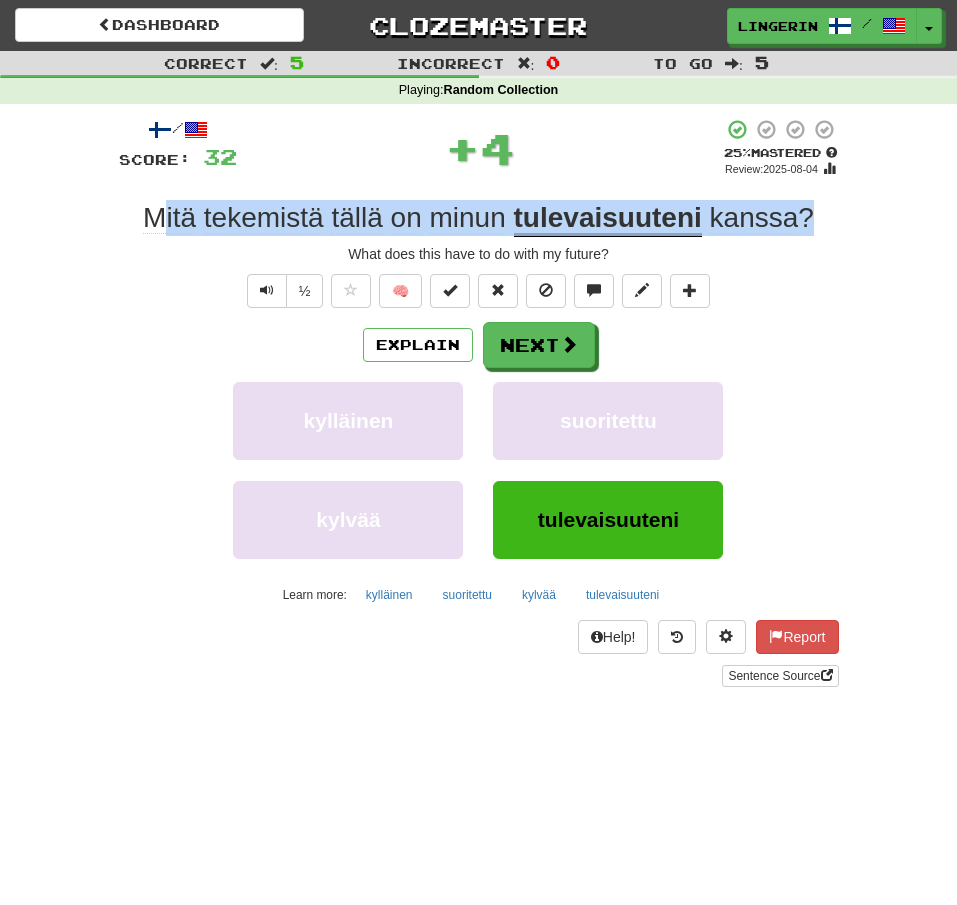 drag, startPoint x: 824, startPoint y: 218, endPoint x: 156, endPoint y: 217, distance: 668.00073 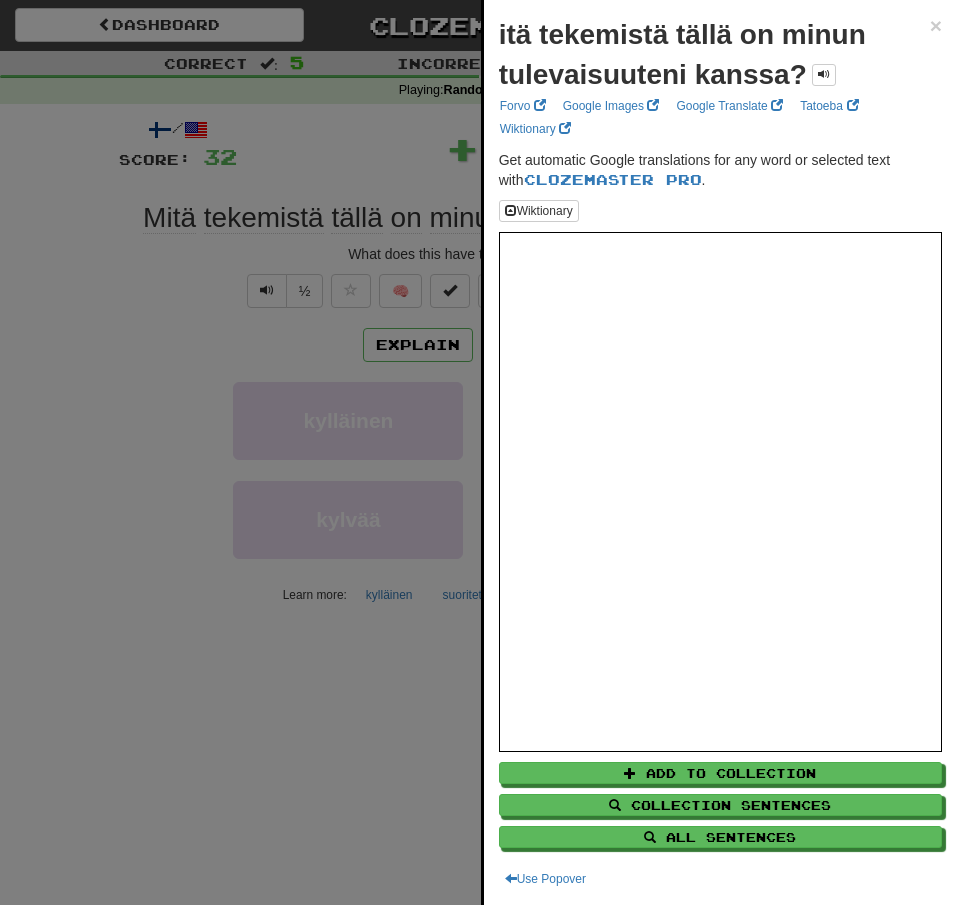 click at bounding box center (478, 452) 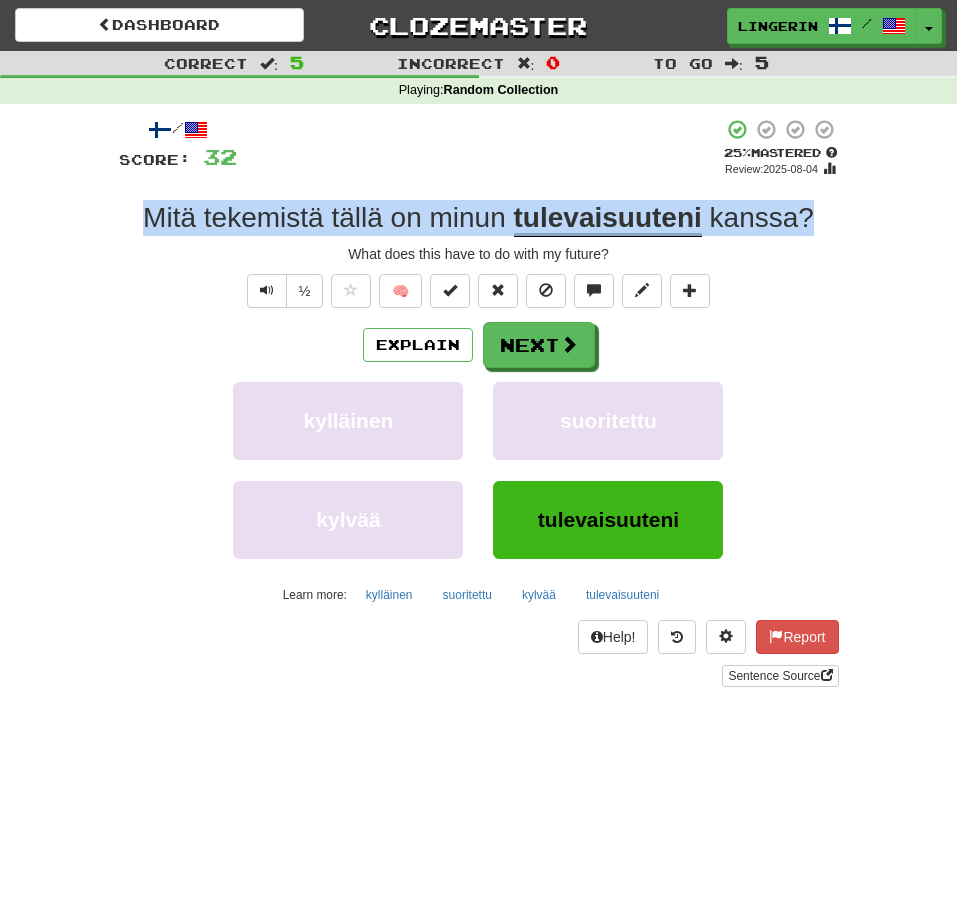 drag, startPoint x: 846, startPoint y: 217, endPoint x: 91, endPoint y: 217, distance: 755 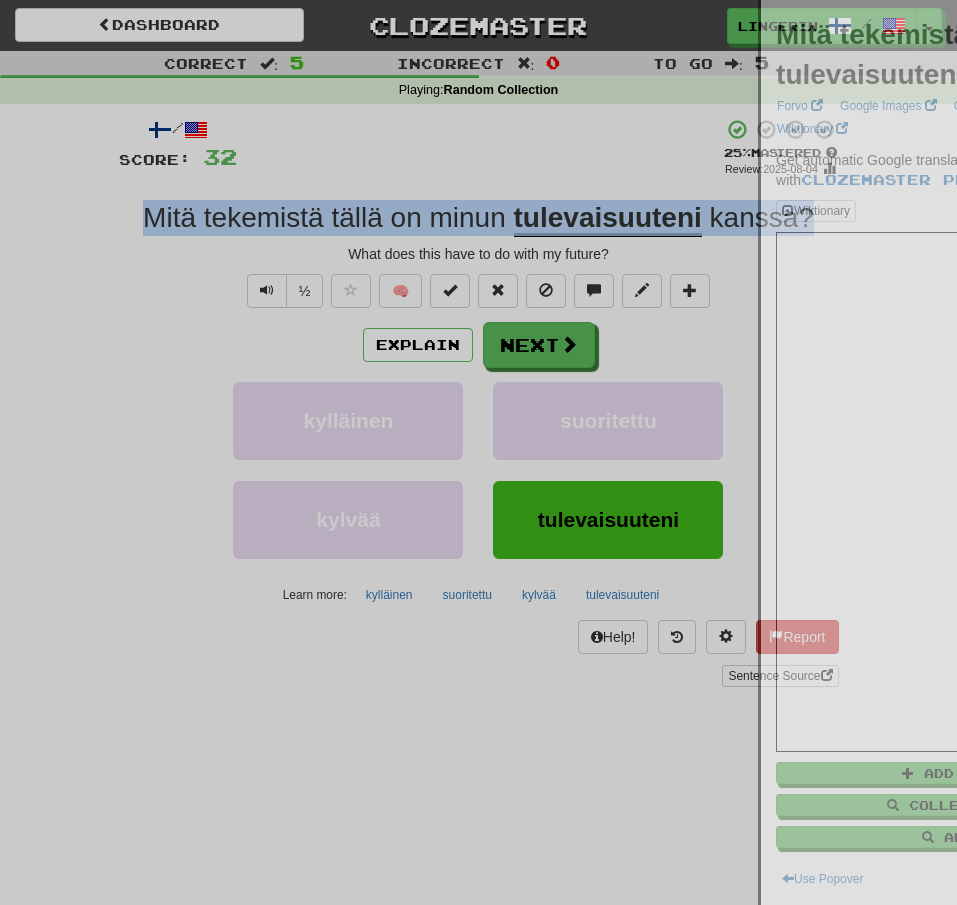 copy on "Mitä   tekemistä   tällä   on   minun   tulevaisuuteni   kanssa ?" 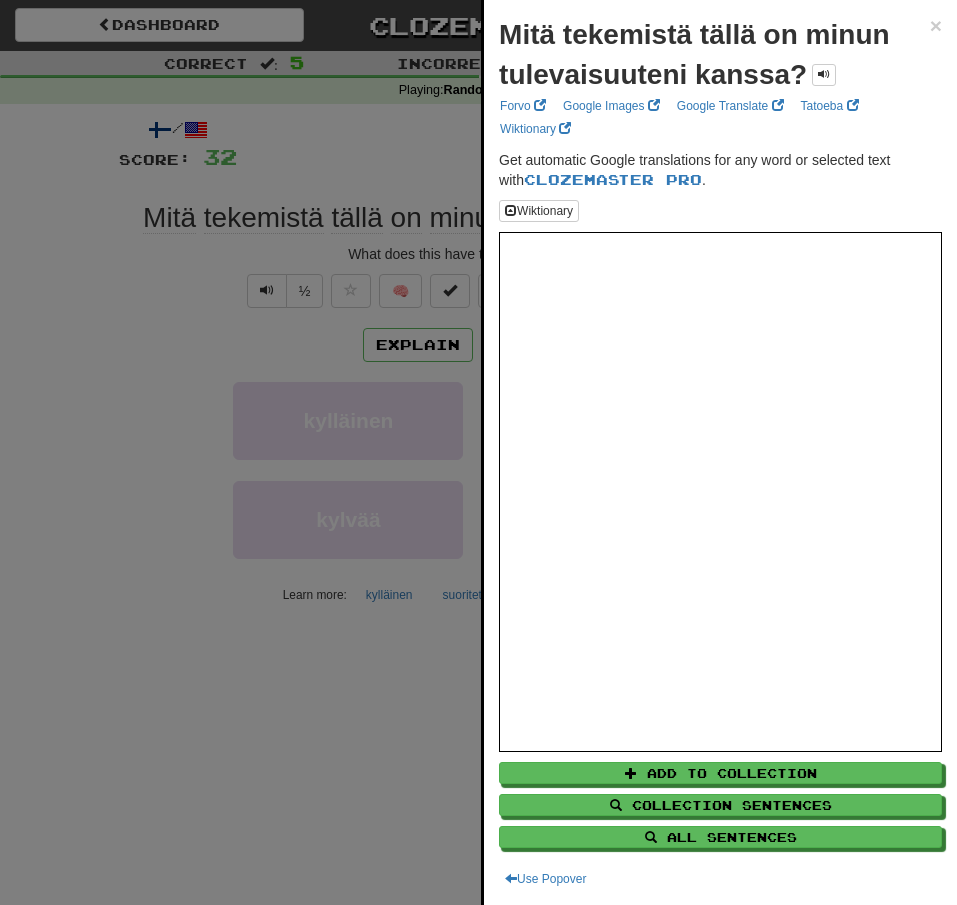 click at bounding box center (478, 452) 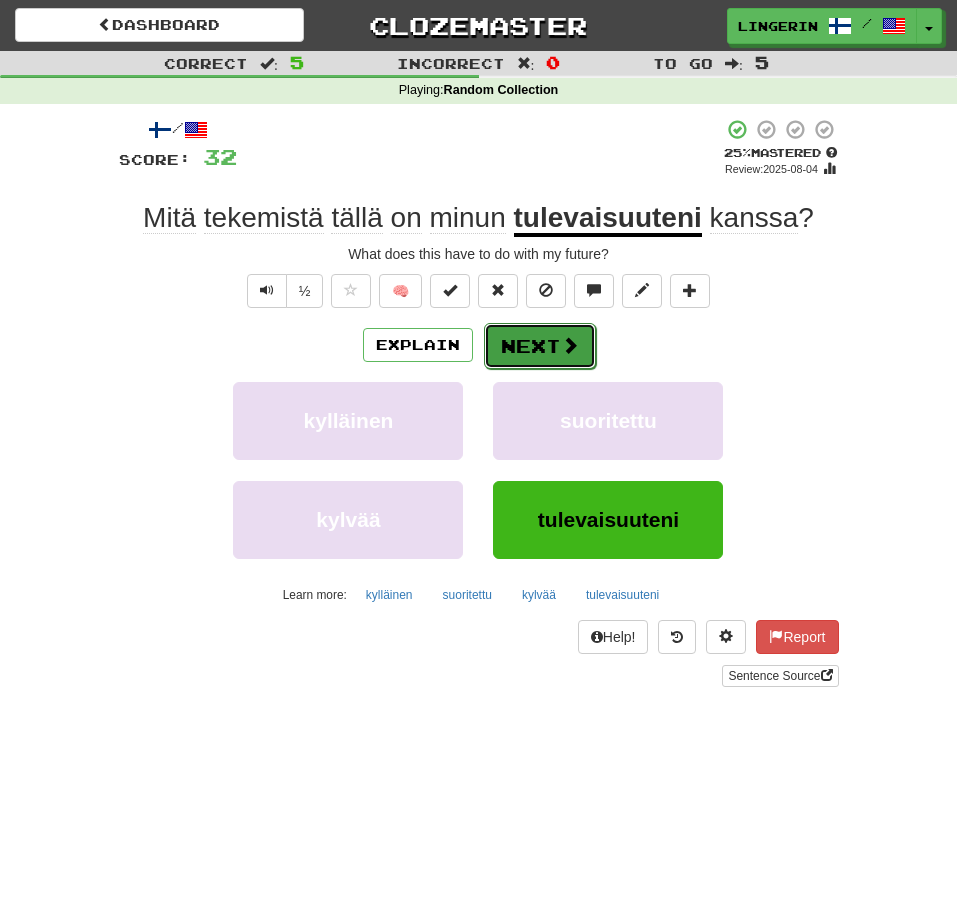 click on "Next" at bounding box center [540, 346] 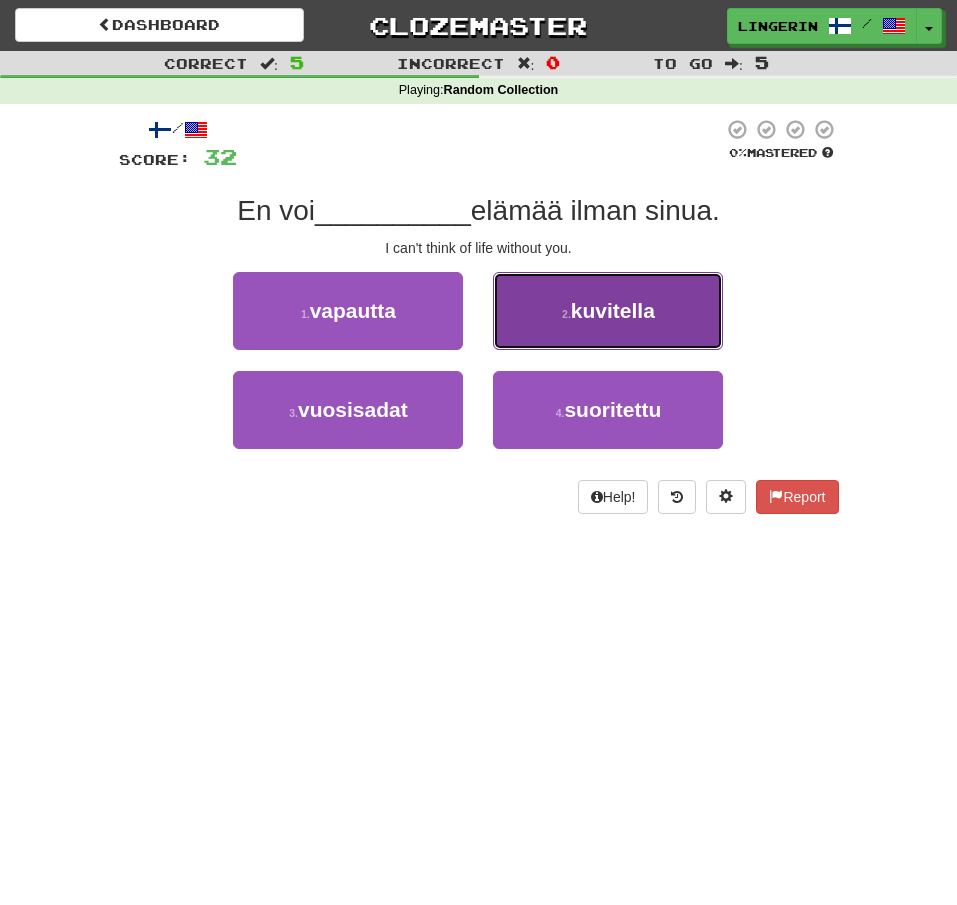 click on "2 .  kuvitella" at bounding box center [608, 311] 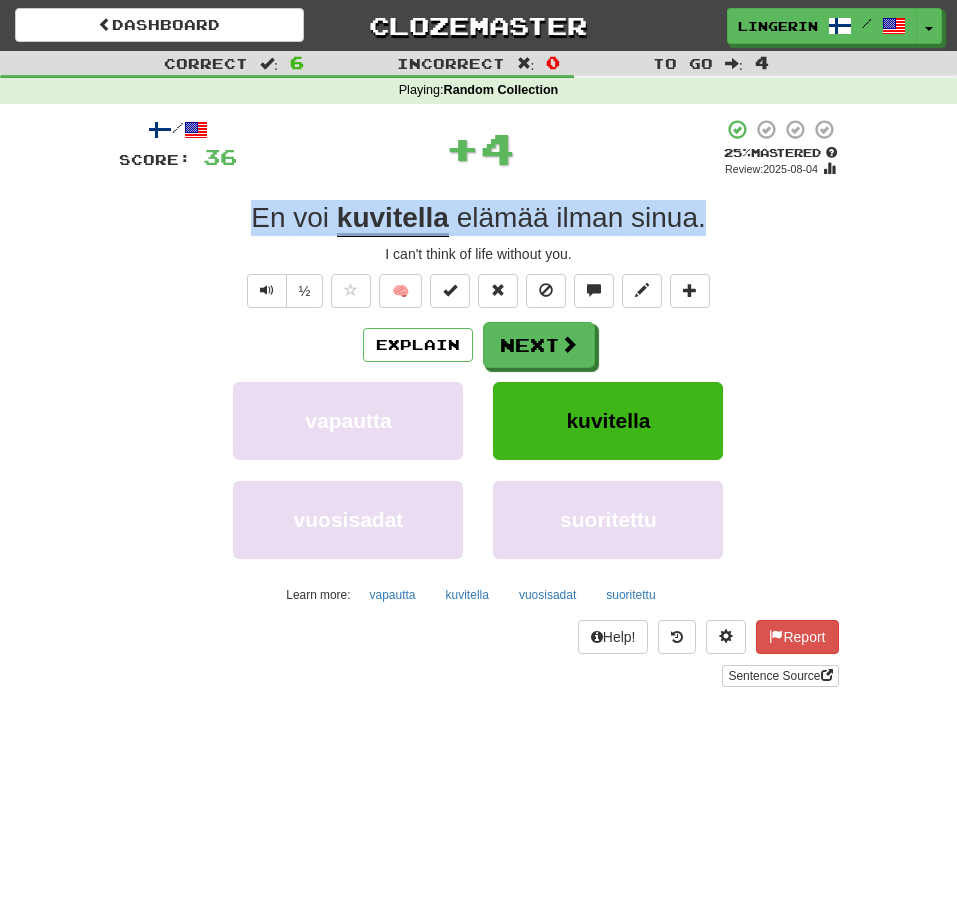 drag, startPoint x: 710, startPoint y: 219, endPoint x: 116, endPoint y: 205, distance: 594.165 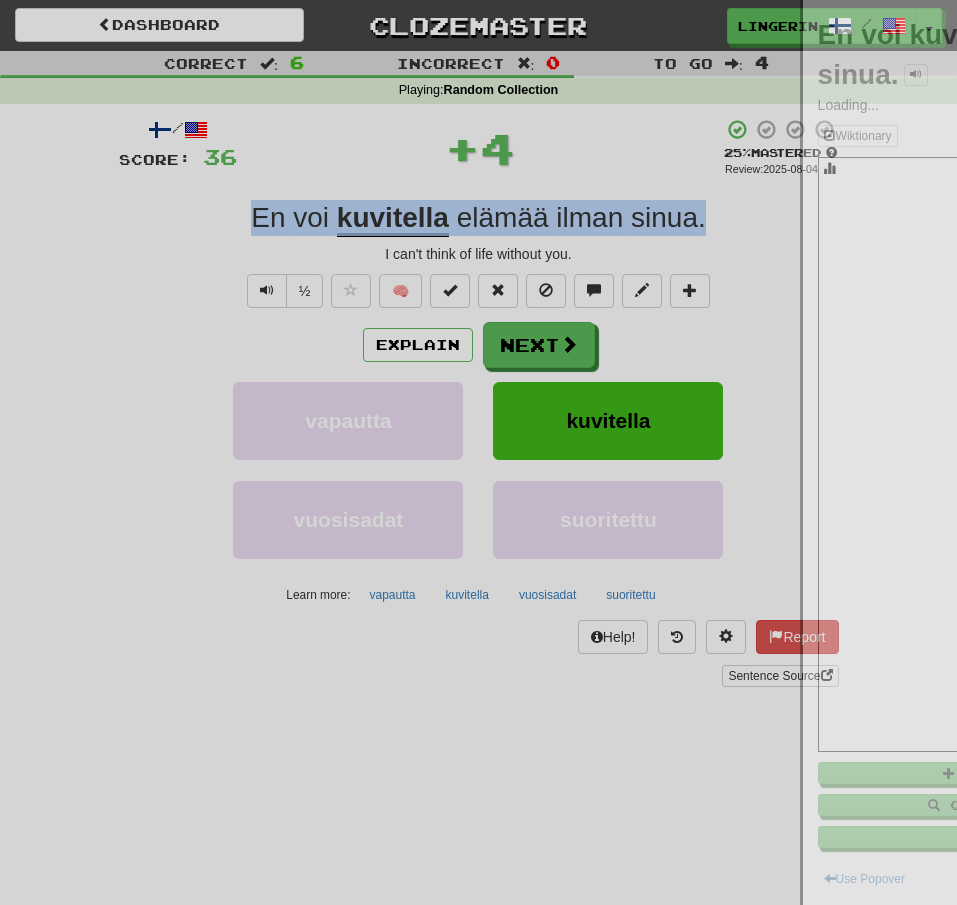 copy on "En   voi   kuvitella   elämää   ilman   sinua ." 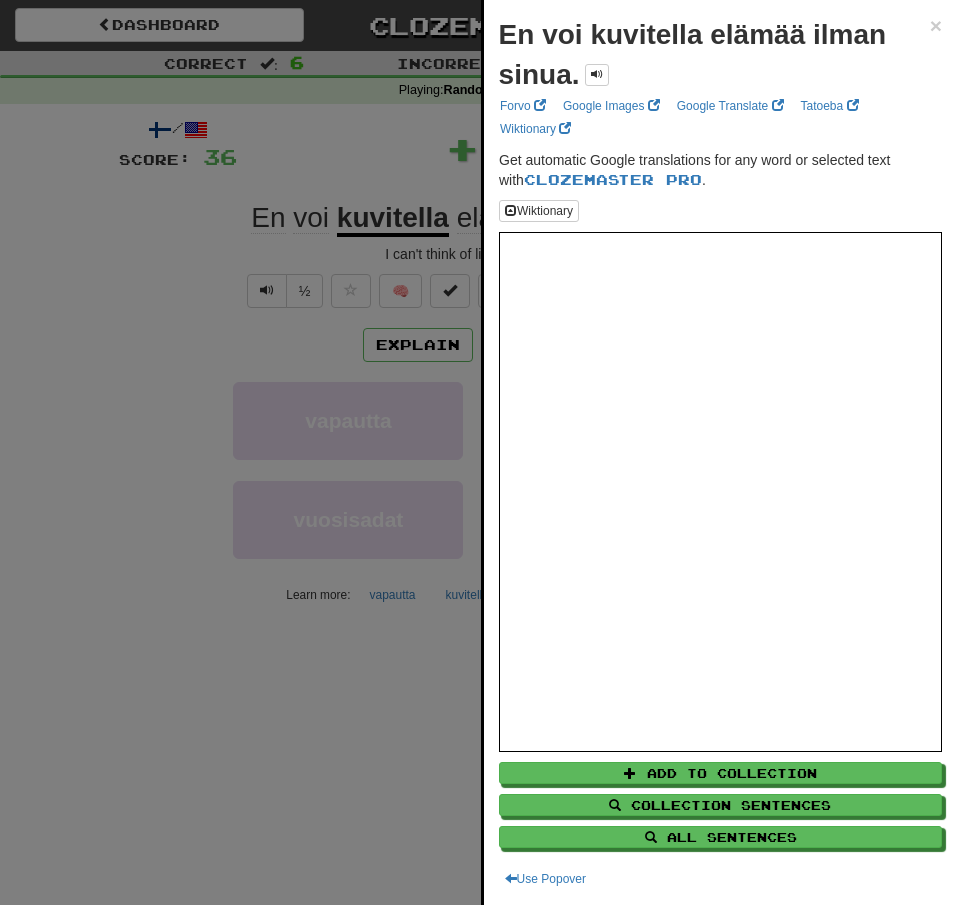 click at bounding box center (478, 452) 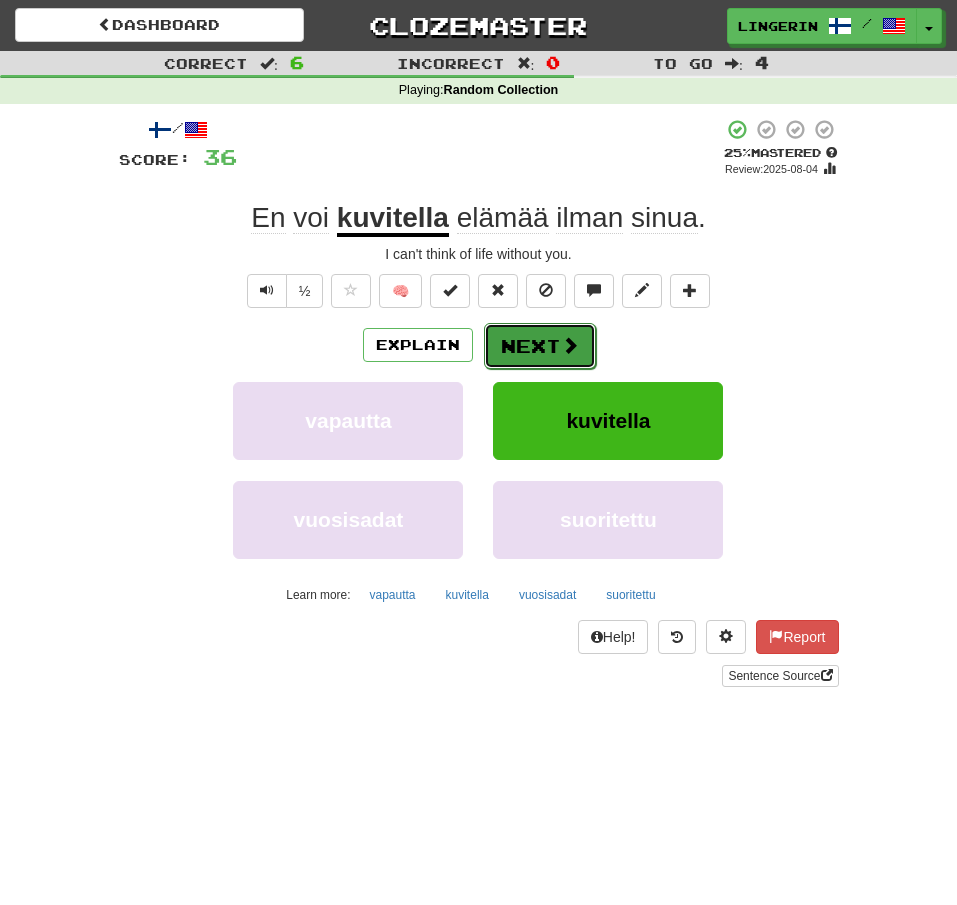 click on "Next" at bounding box center (540, 346) 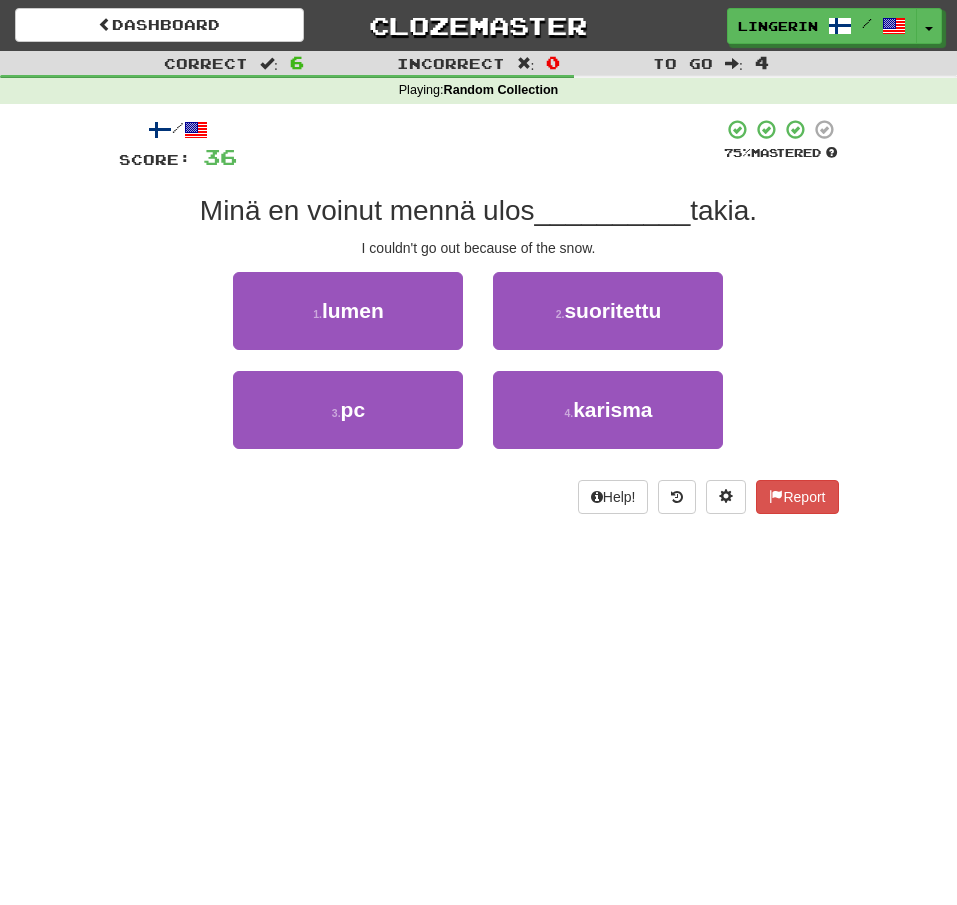 click on "1 .  lumen 2 .  suoritettu" at bounding box center [479, 321] 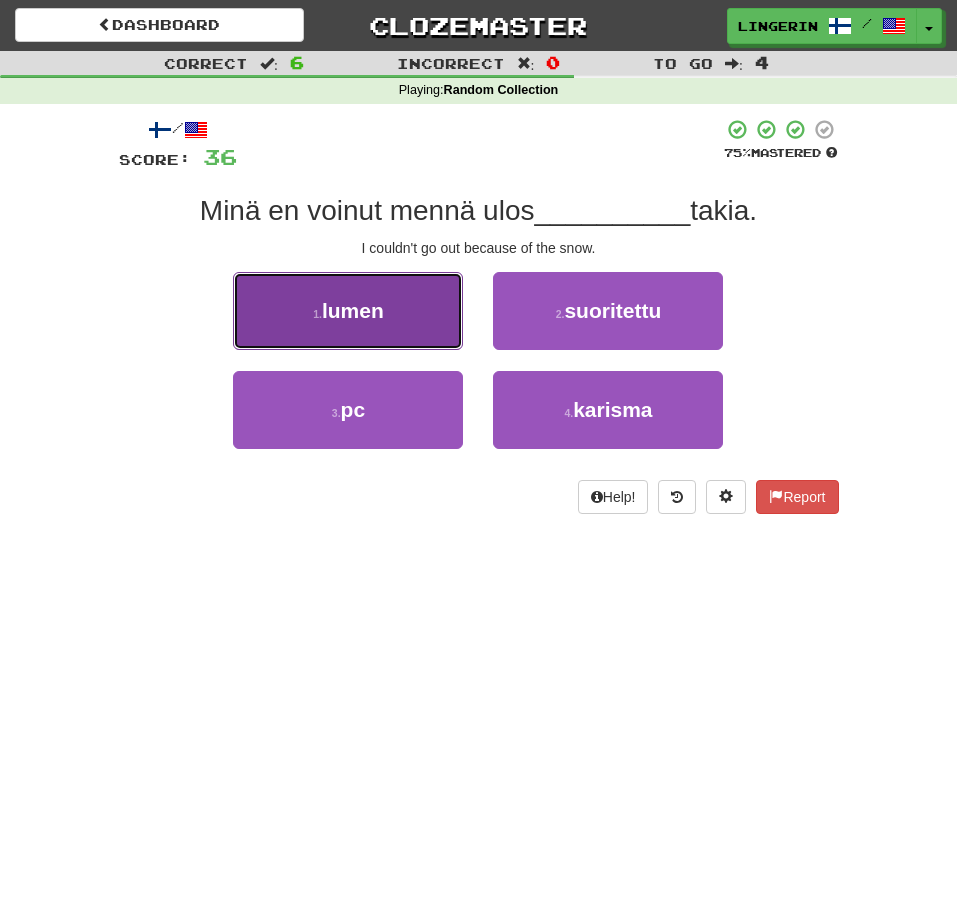 click on "1 .  lumen" at bounding box center (348, 311) 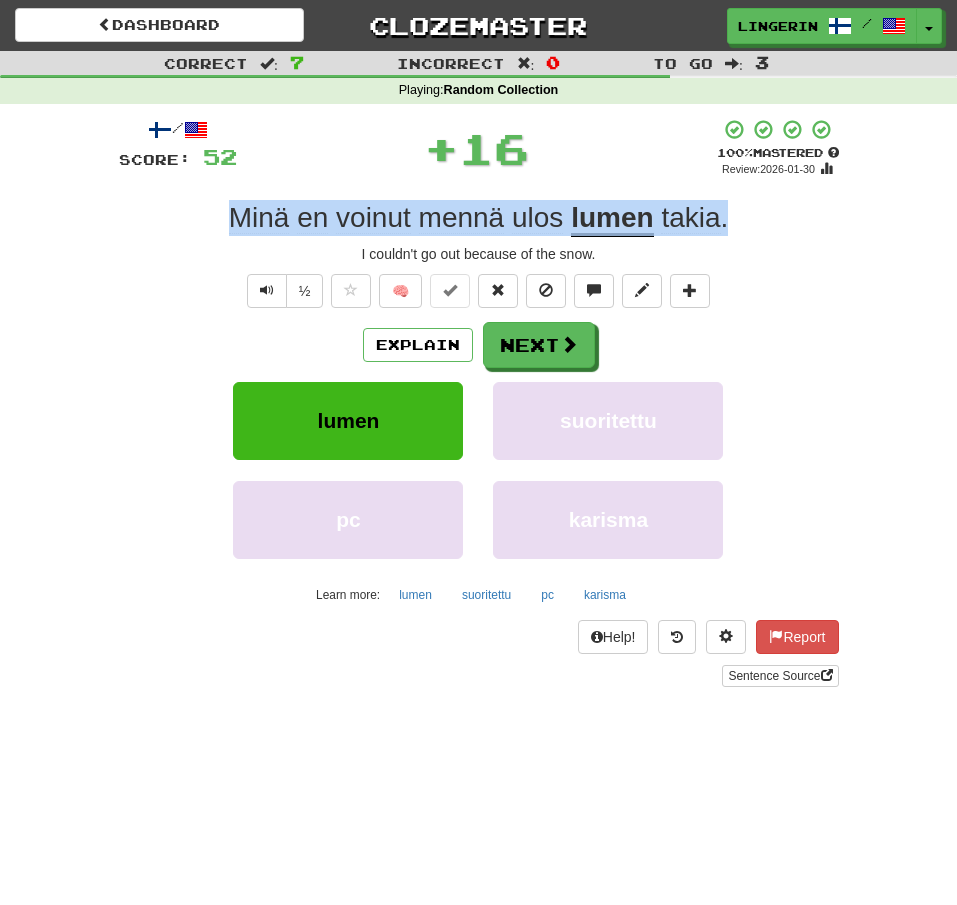 drag, startPoint x: 745, startPoint y: 211, endPoint x: 176, endPoint y: 217, distance: 569.0316 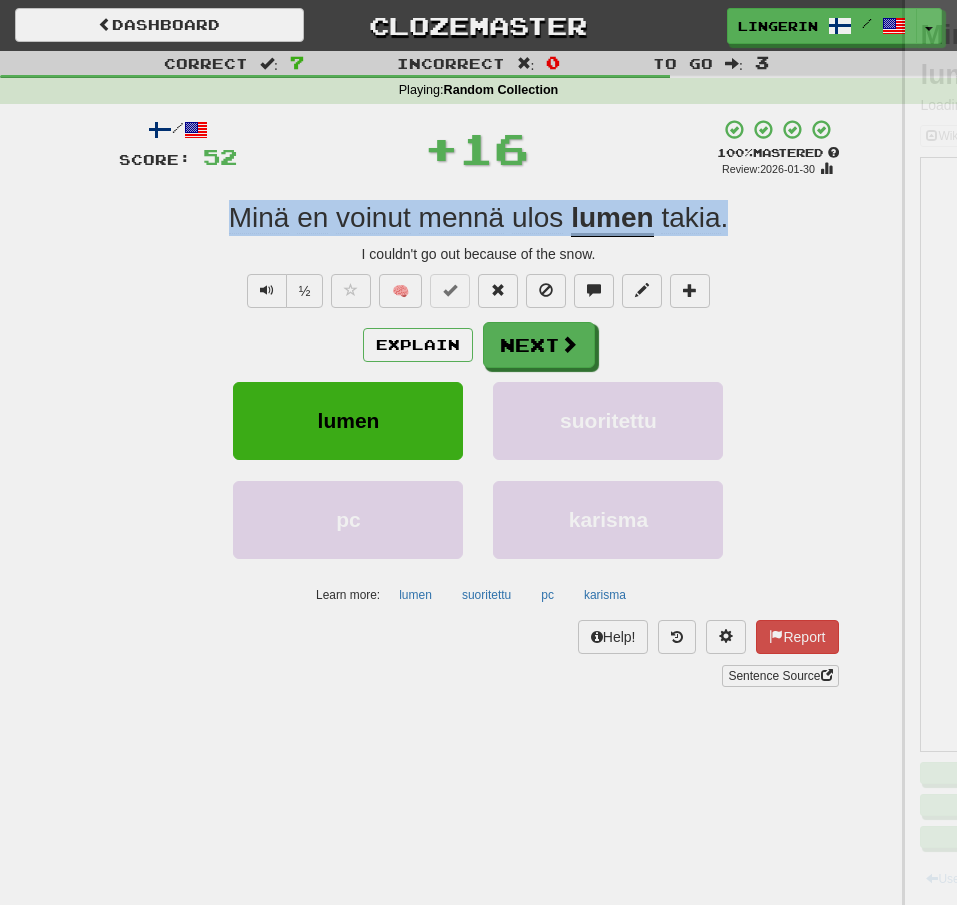 copy on "Minä   en   voinut   mennä   ulos   lumen   takia ." 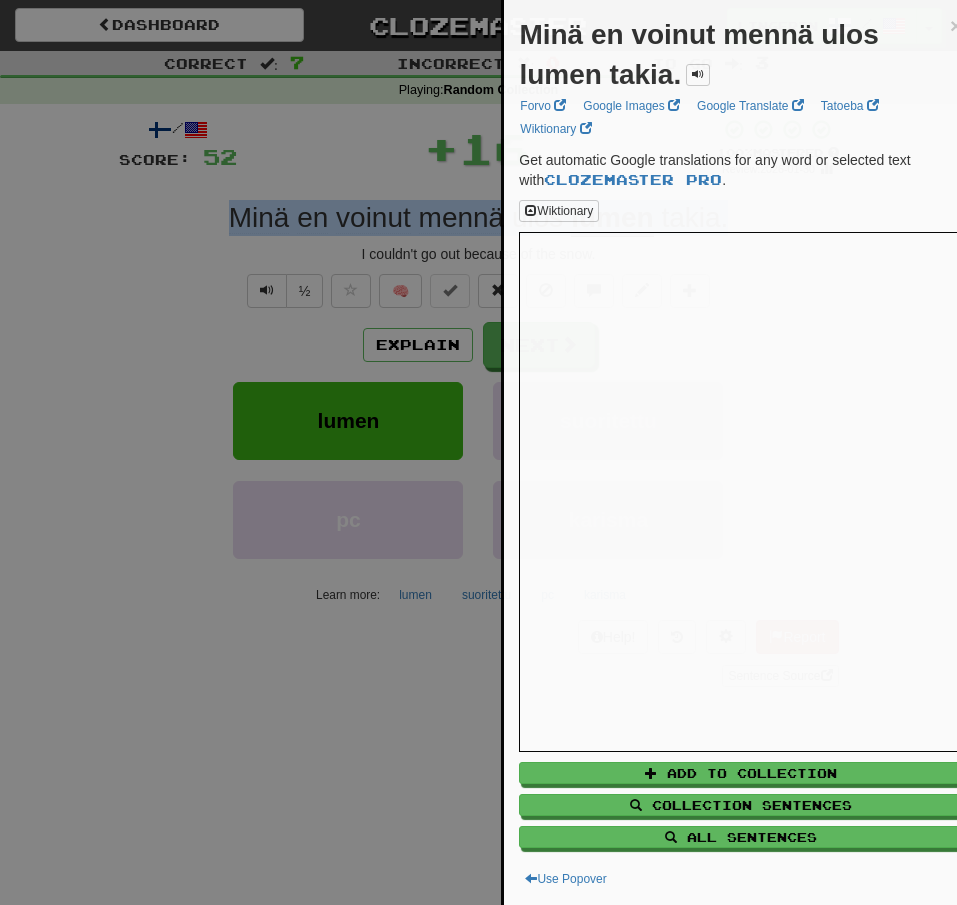click at bounding box center [478, 452] 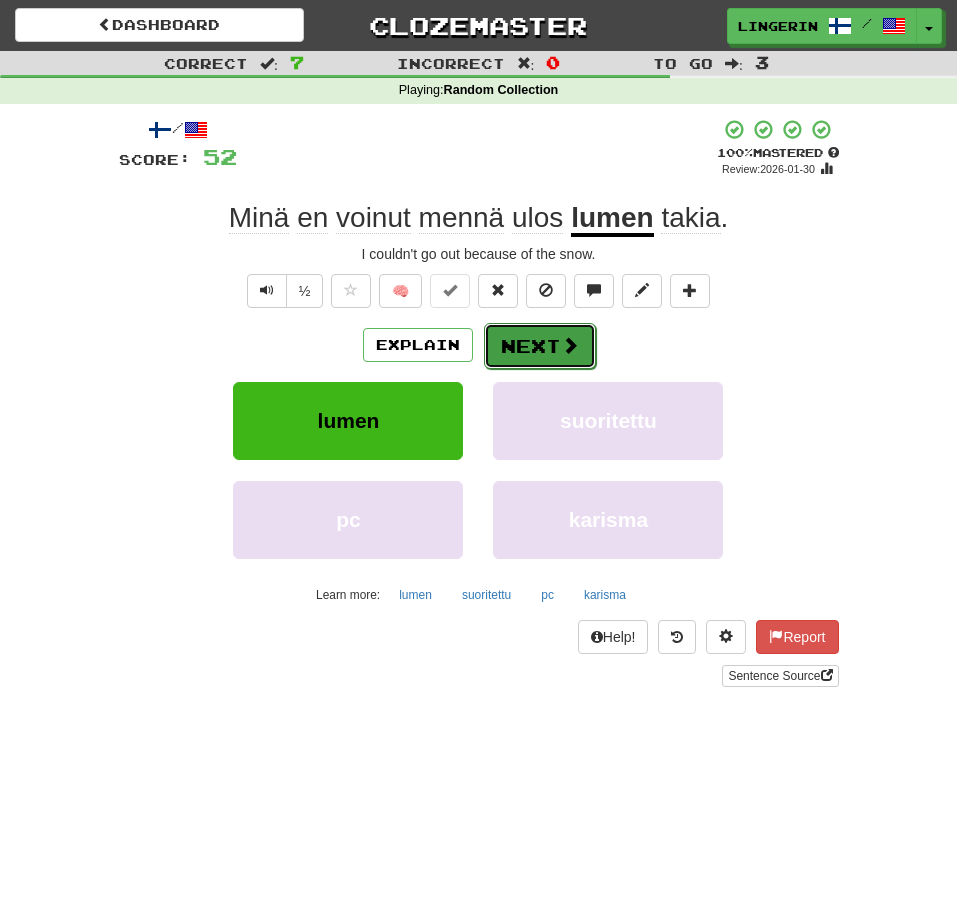 click on "Next" at bounding box center (540, 346) 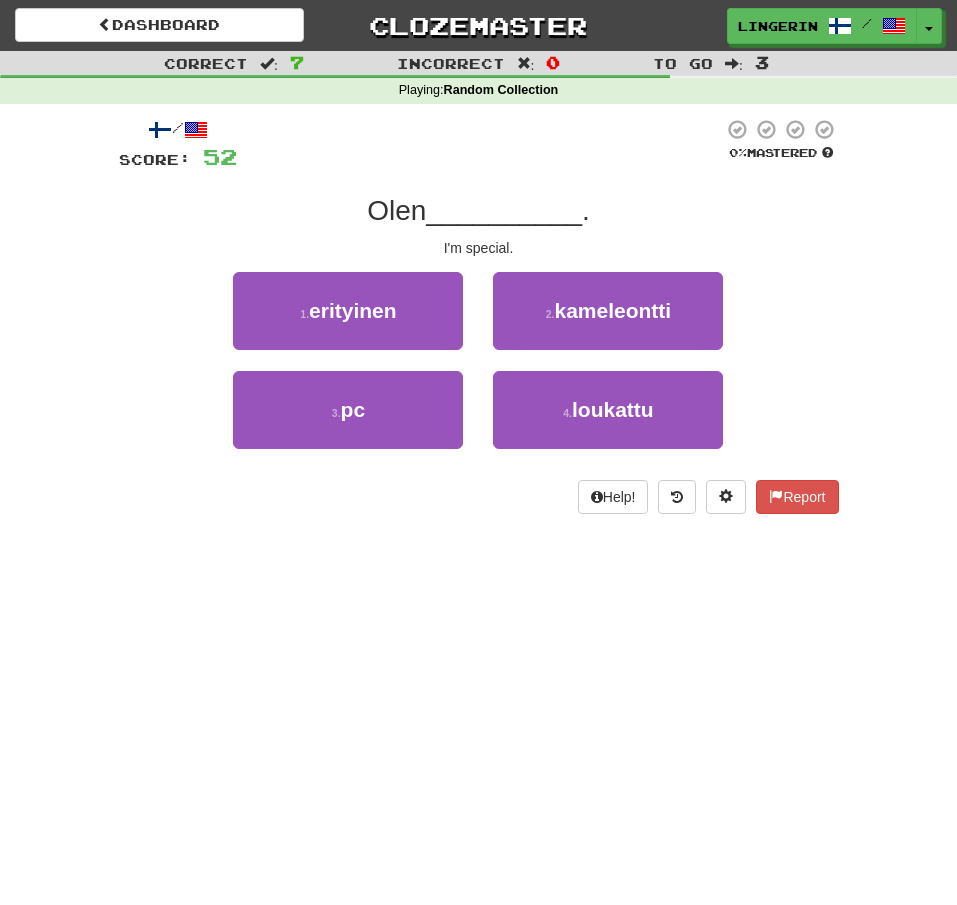 click on "1 .  erityinen 2 .  kameleontti" at bounding box center [479, 321] 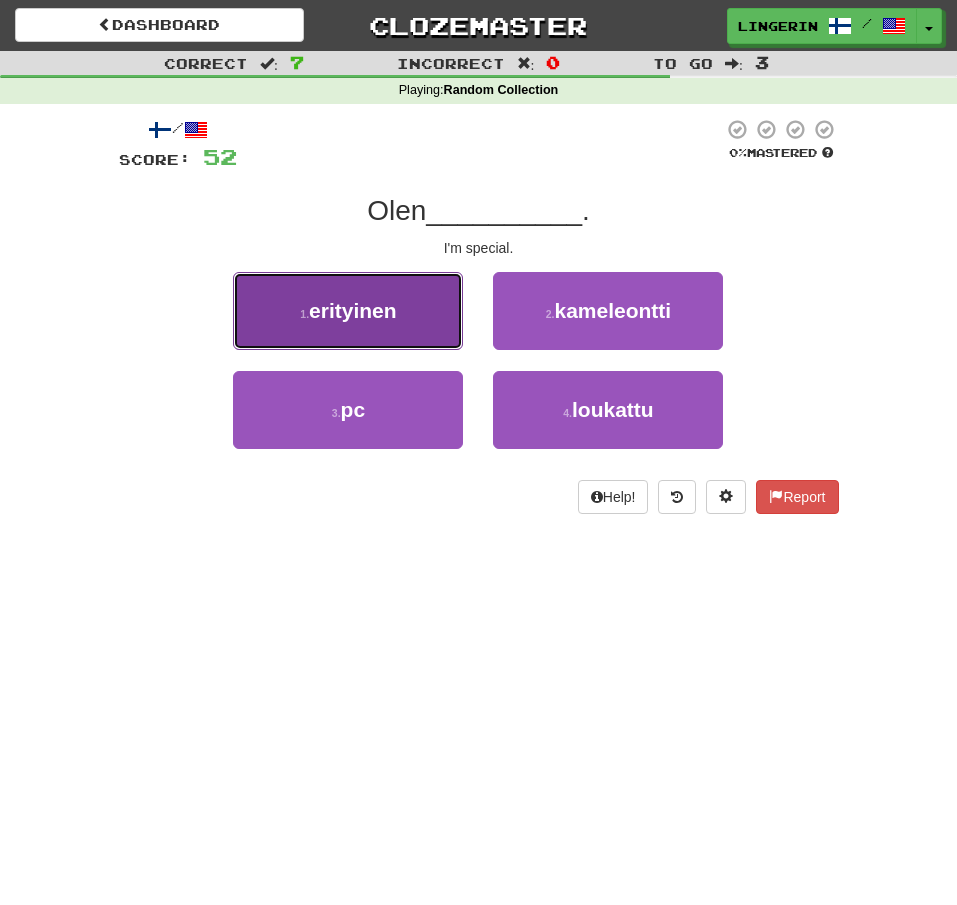 click on "erityinen" at bounding box center (353, 310) 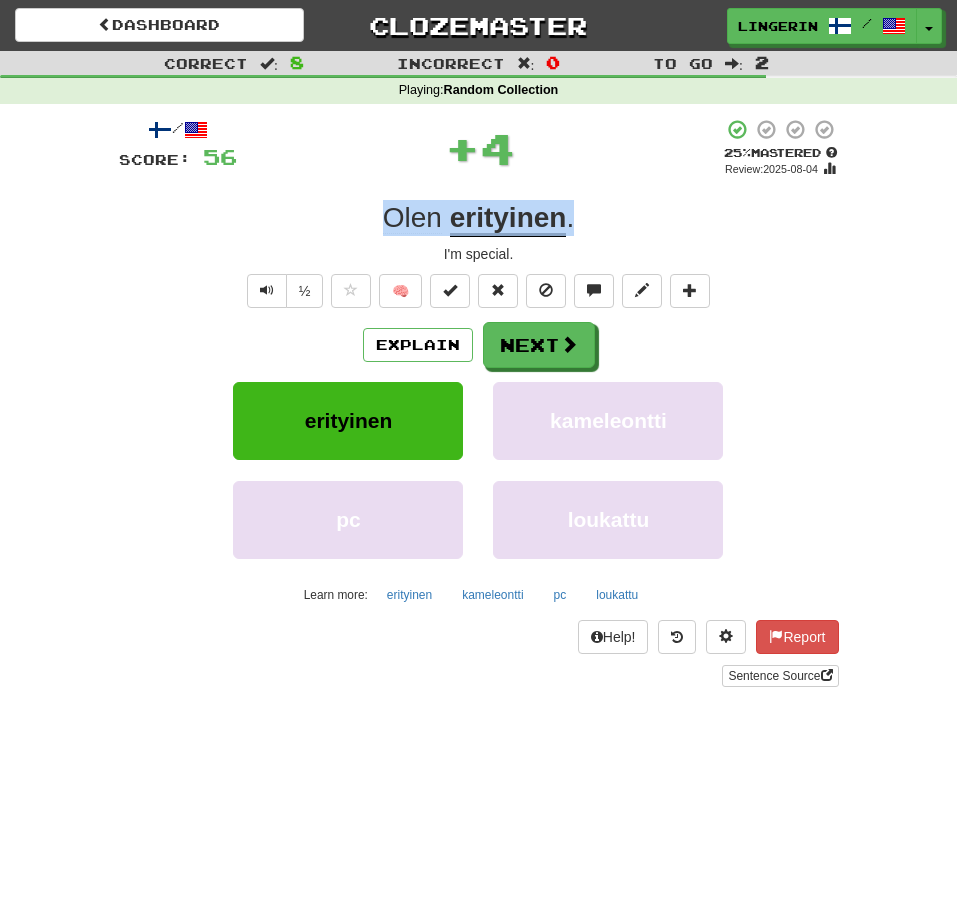 drag, startPoint x: 606, startPoint y: 214, endPoint x: 219, endPoint y: 192, distance: 387.62482 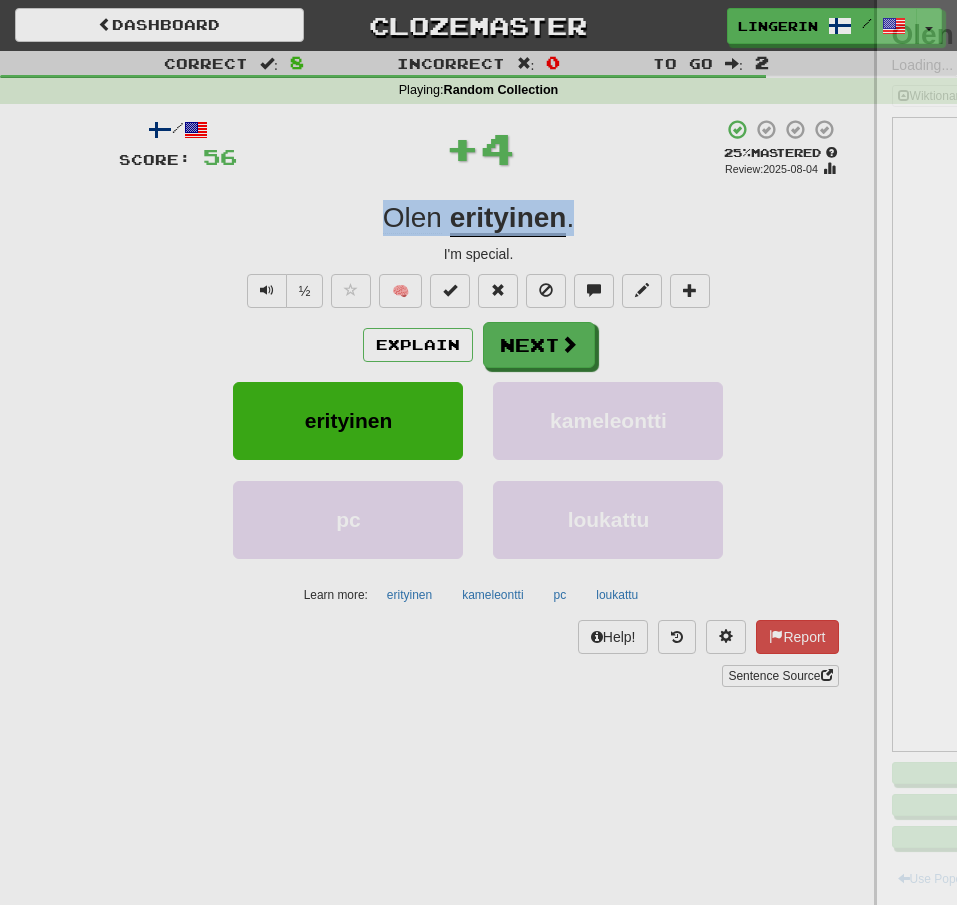 copy on "Olen   erityinen ." 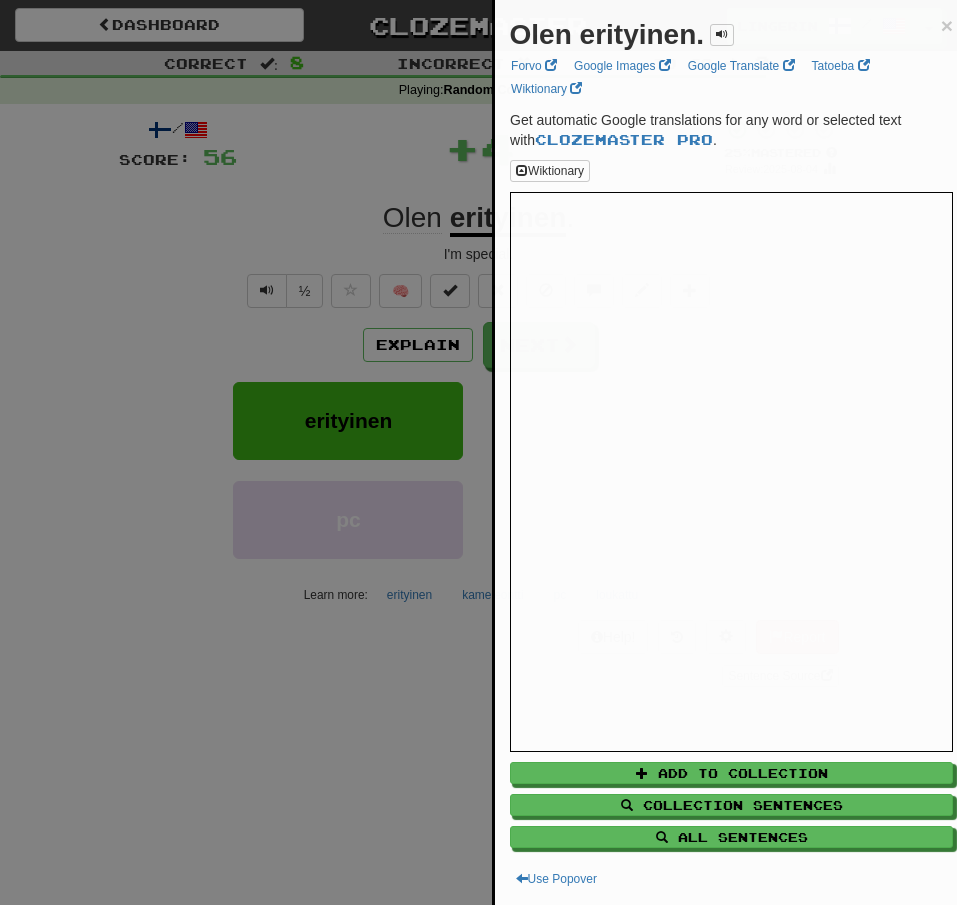 drag, startPoint x: 166, startPoint y: 198, endPoint x: 204, endPoint y: 174, distance: 44.94441 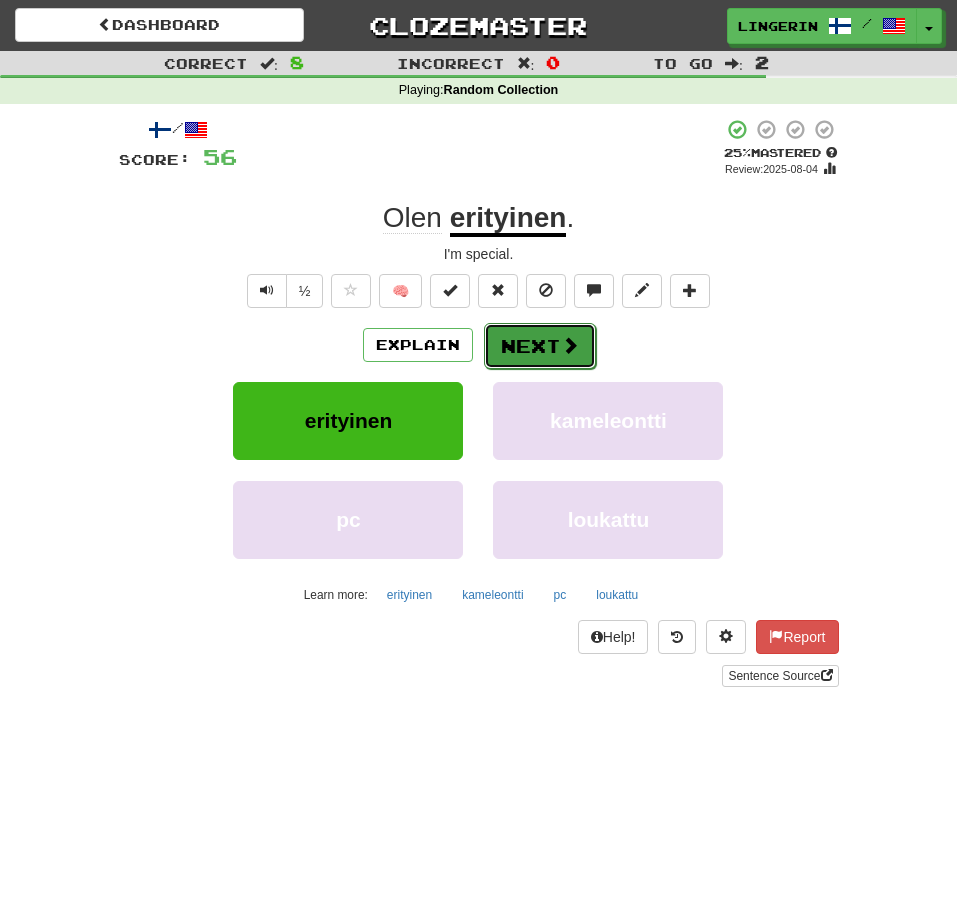 click on "Next" at bounding box center (540, 346) 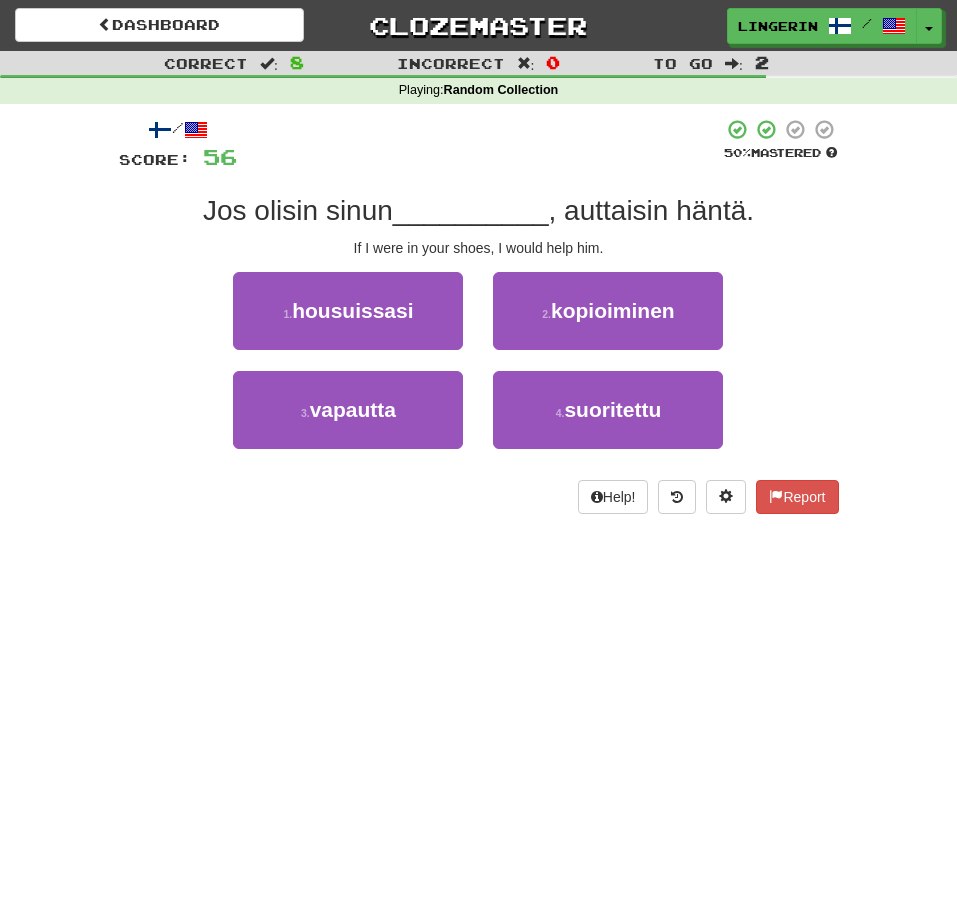 click on "If I were in your shoes, I would help him." at bounding box center [479, 248] 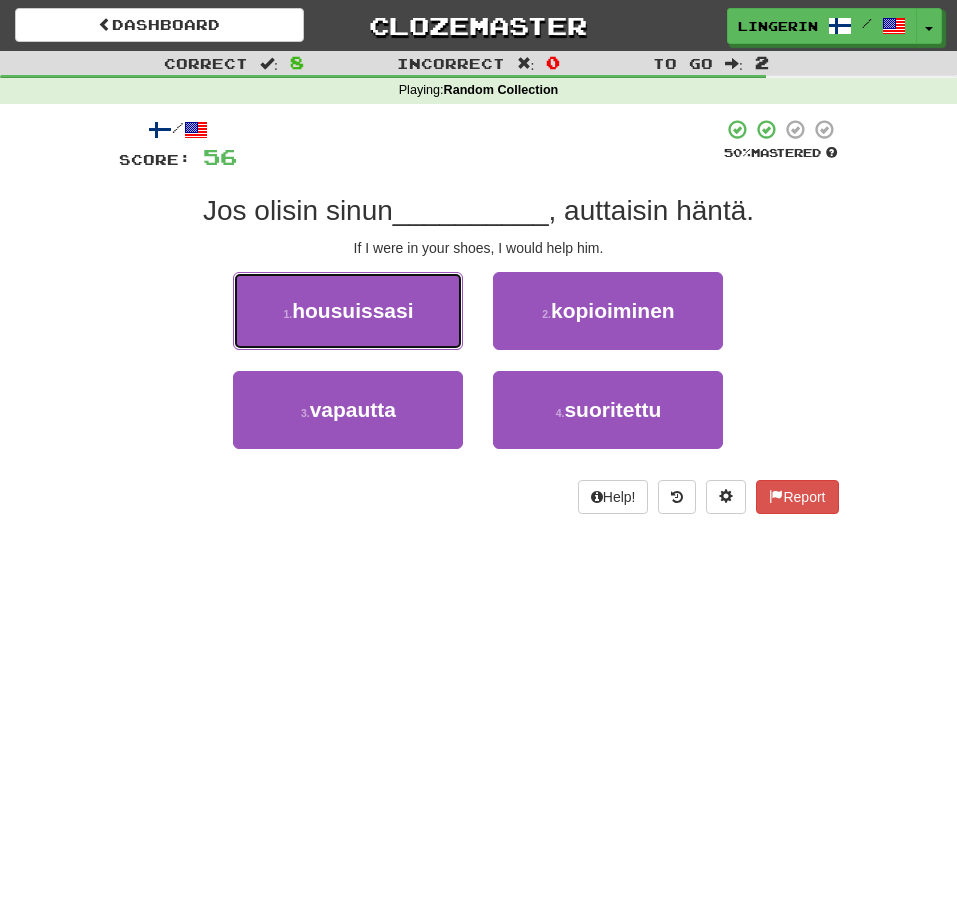 drag, startPoint x: 368, startPoint y: 317, endPoint x: 445, endPoint y: 320, distance: 77.05842 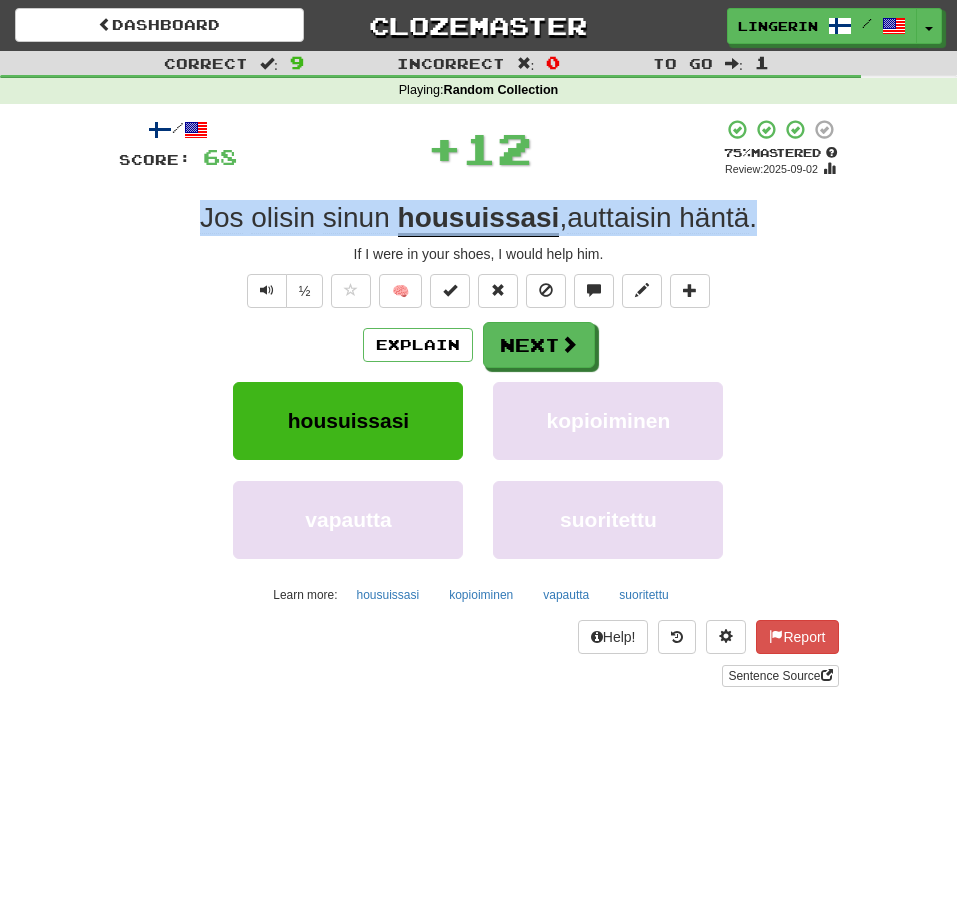 drag, startPoint x: 785, startPoint y: 213, endPoint x: 164, endPoint y: 218, distance: 621.02014 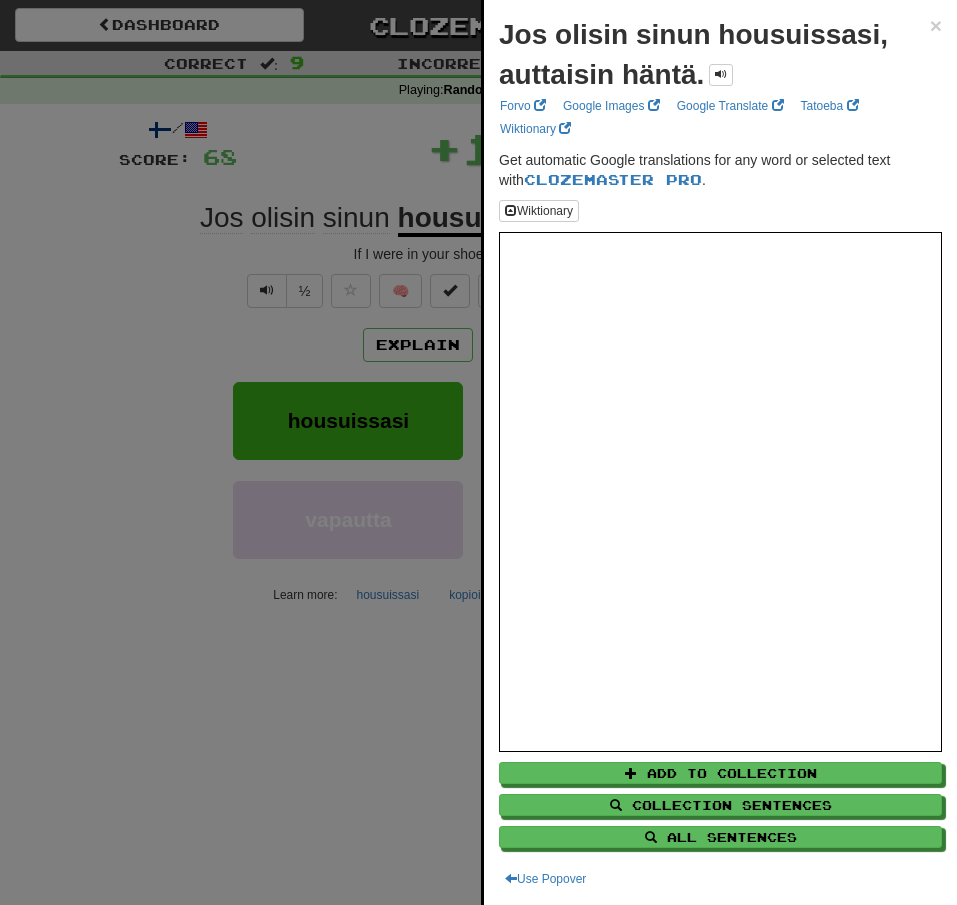 click at bounding box center [478, 452] 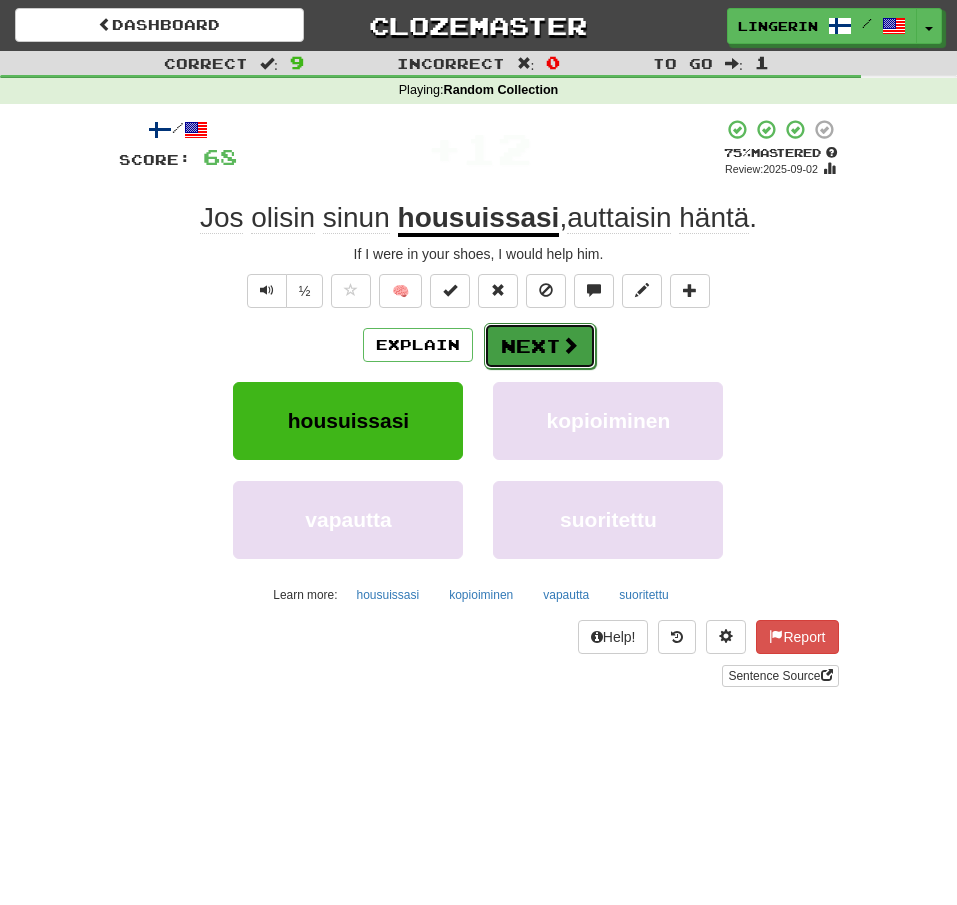click on "Next" at bounding box center (540, 346) 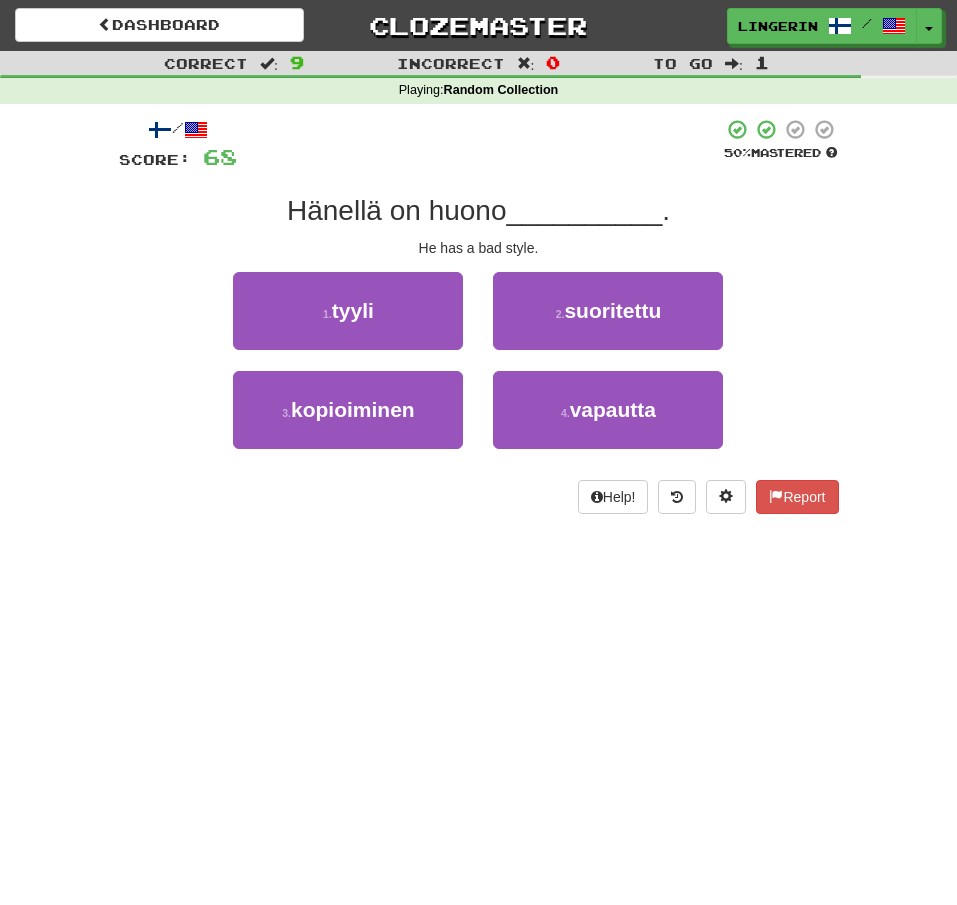click on "Correct   :   9 Incorrect   :   0 To go   :   1 Playing :  Random Collection  /  Score:   68 50 %  Mastered Hänellä on huono  __________ . He has a bad style. 1 .  tyyli 2 .  suoritettu 3 .  kopioiminen 4 .  vapautta  Help!  Report" at bounding box center (478, 296) 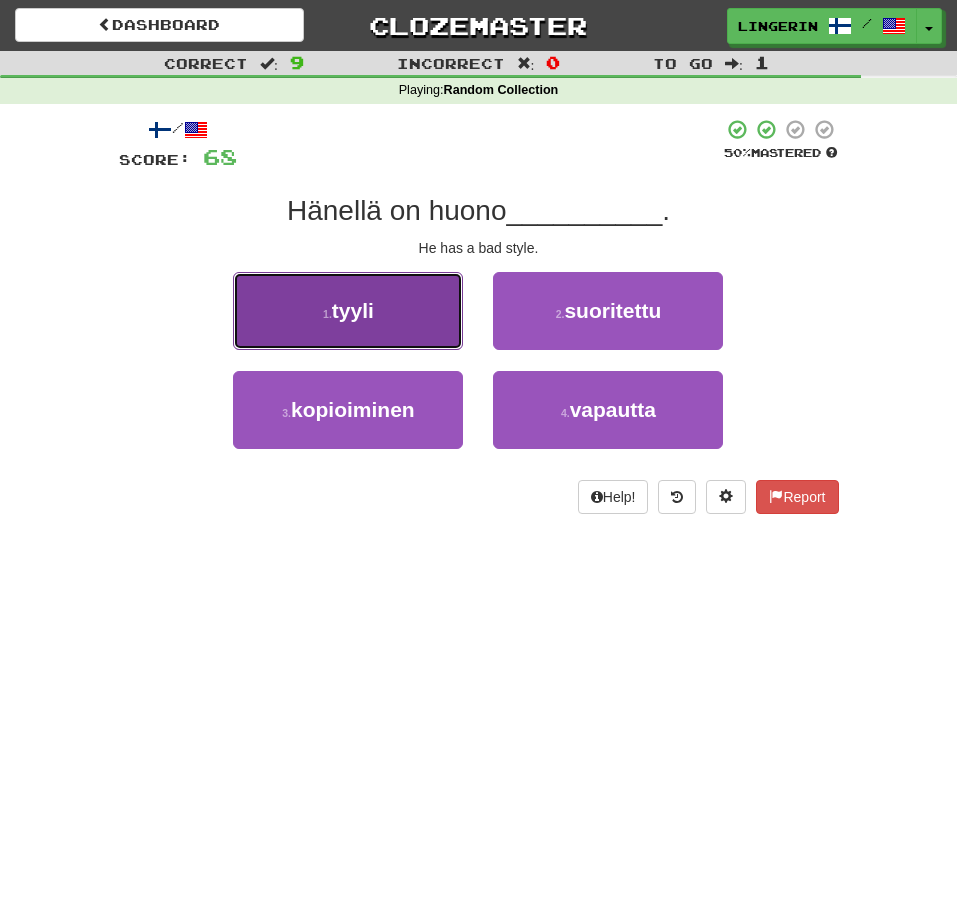 click on "1 .  tyyli" at bounding box center [348, 311] 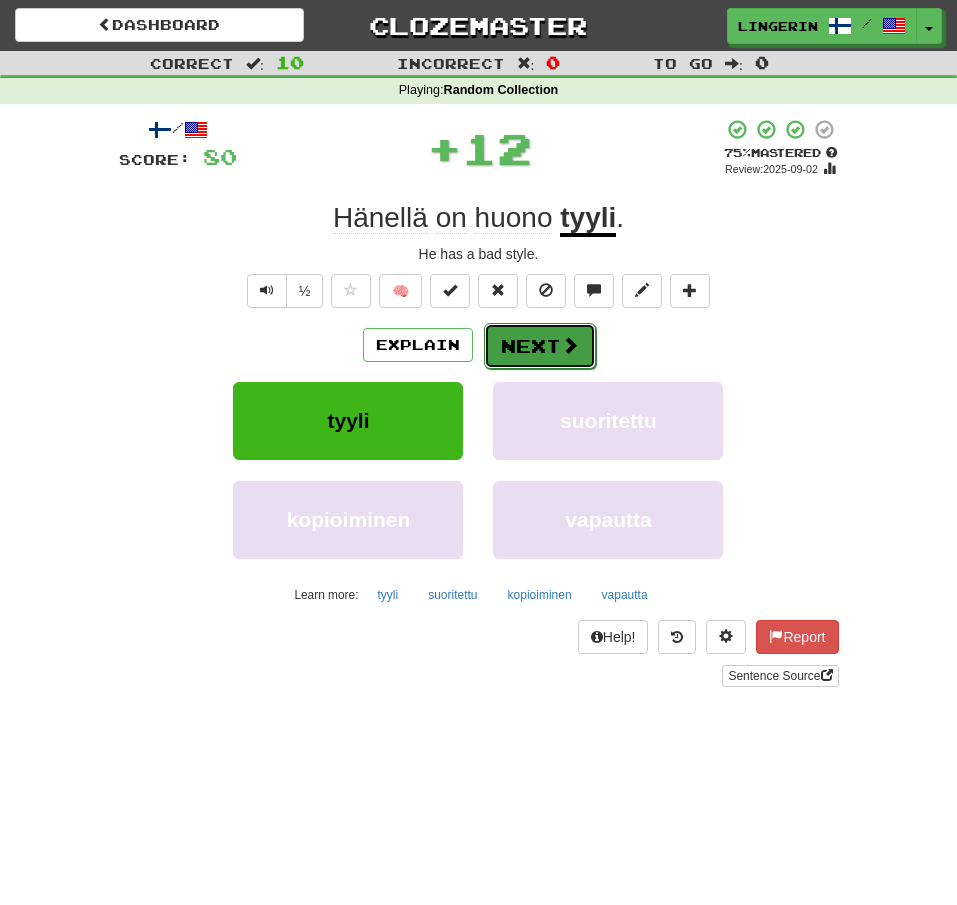 click on "Next" at bounding box center (540, 346) 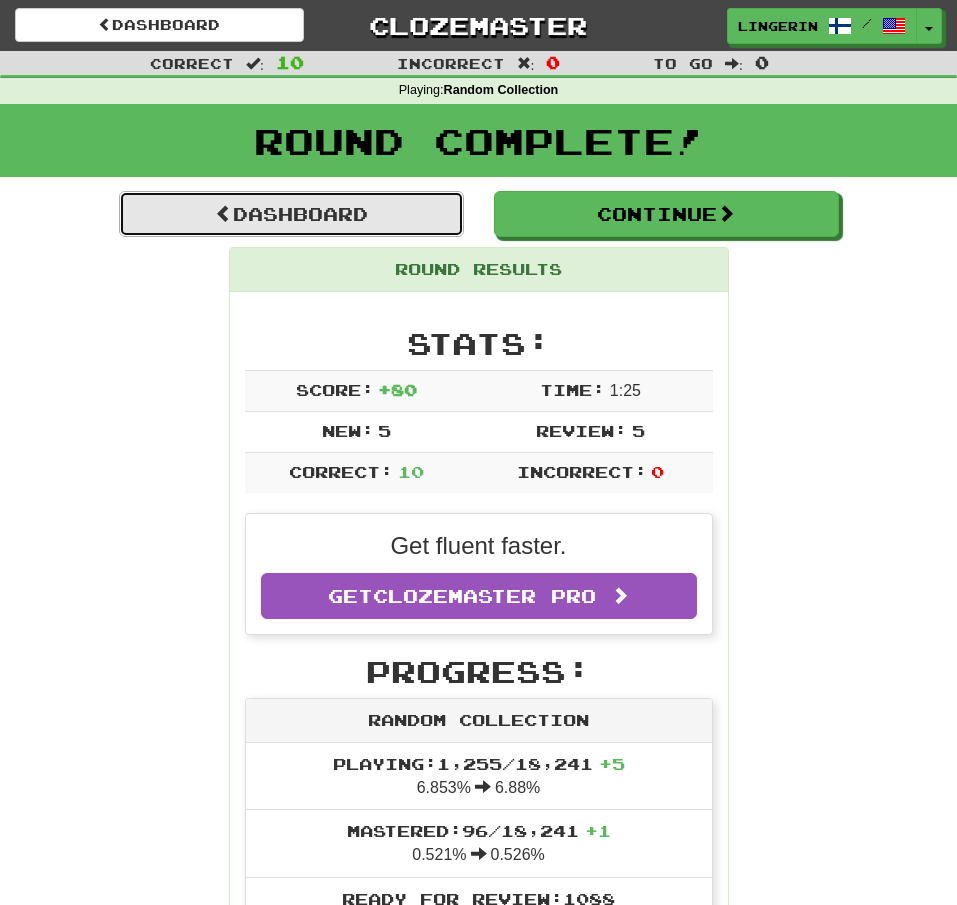 click on "Dashboard" at bounding box center (291, 214) 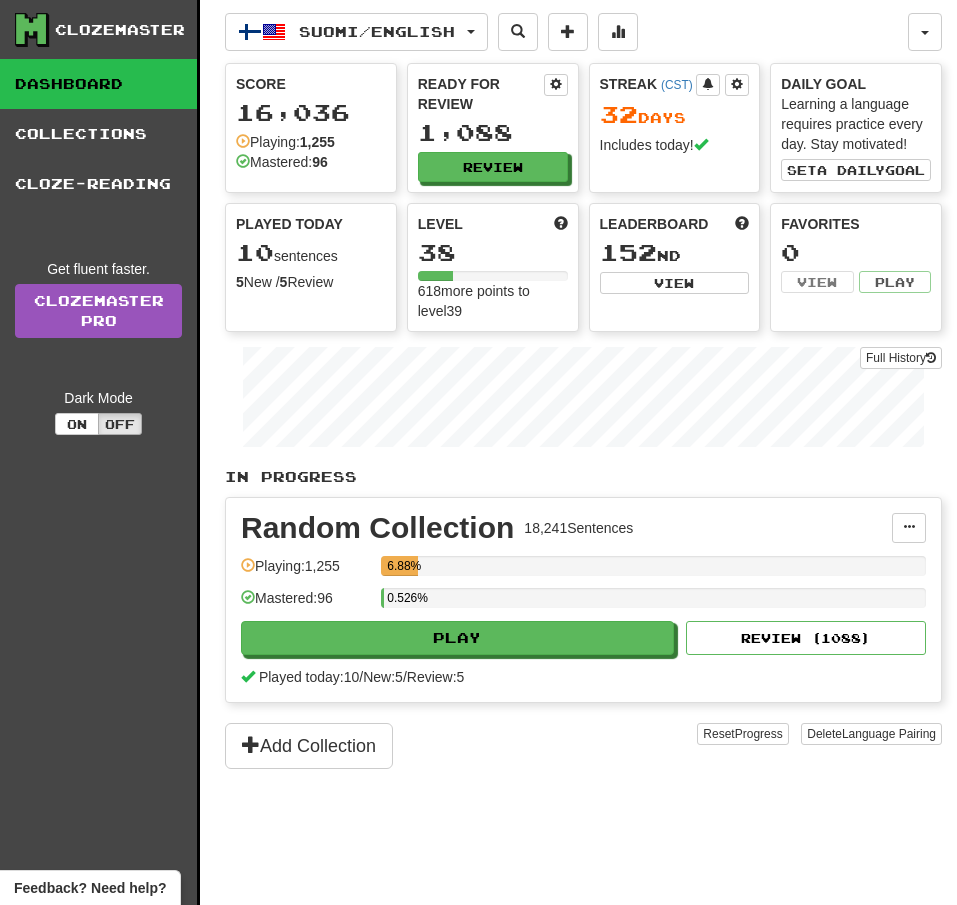 scroll, scrollTop: 0, scrollLeft: 0, axis: both 